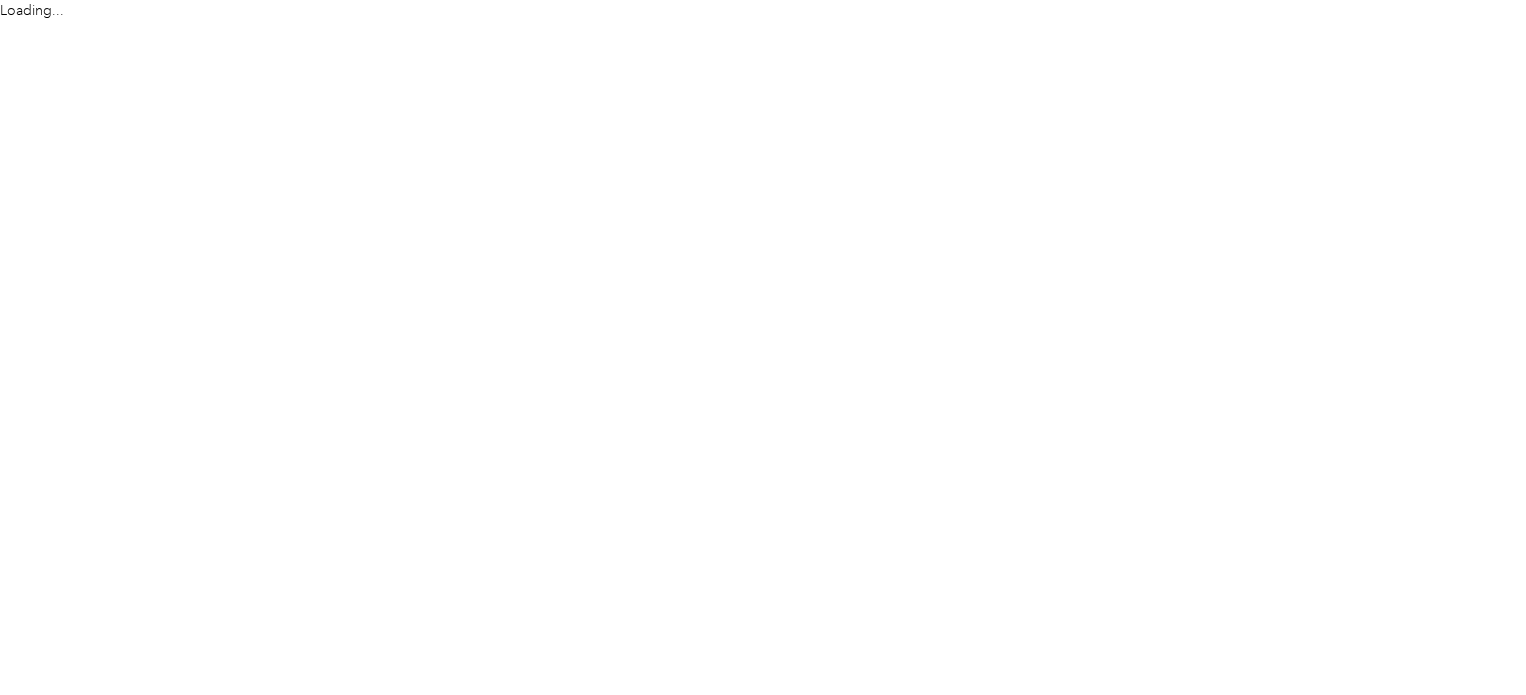 scroll, scrollTop: 0, scrollLeft: 0, axis: both 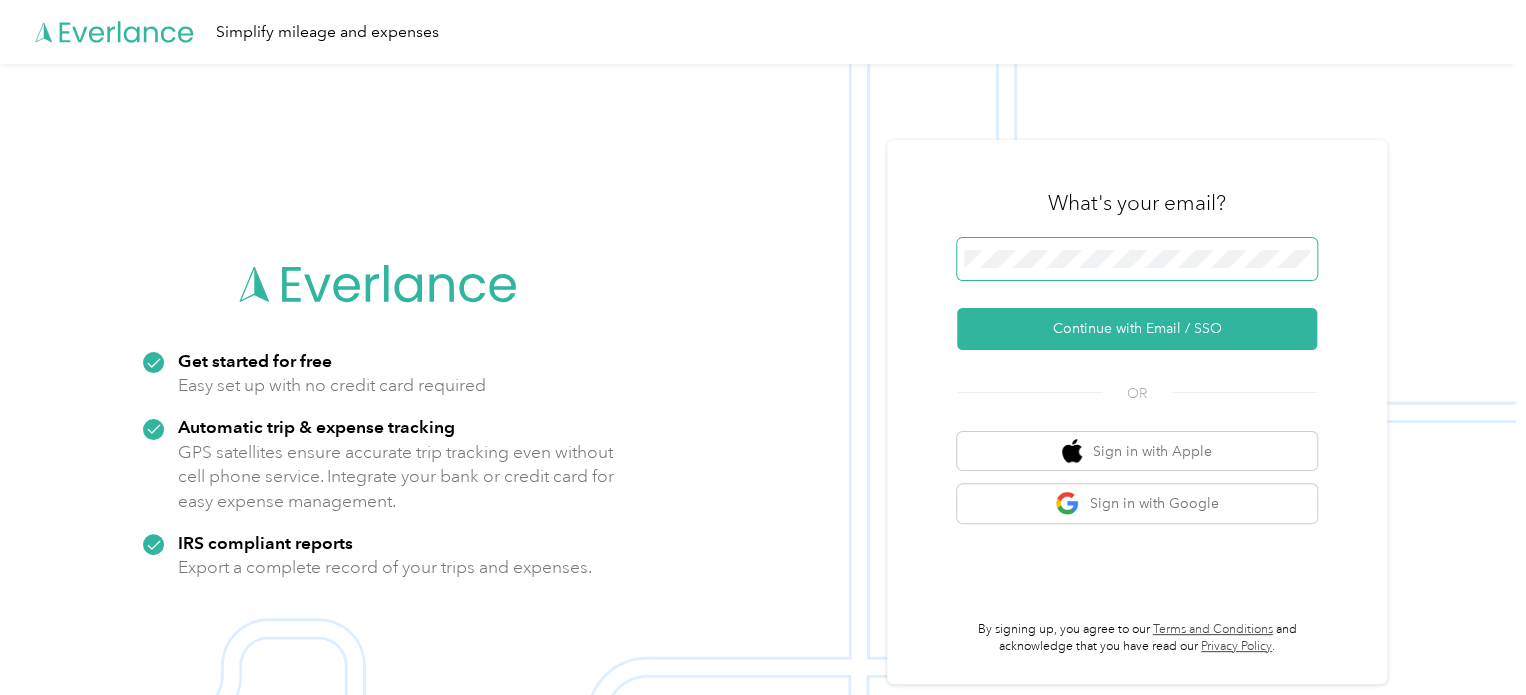 click at bounding box center [1137, 259] 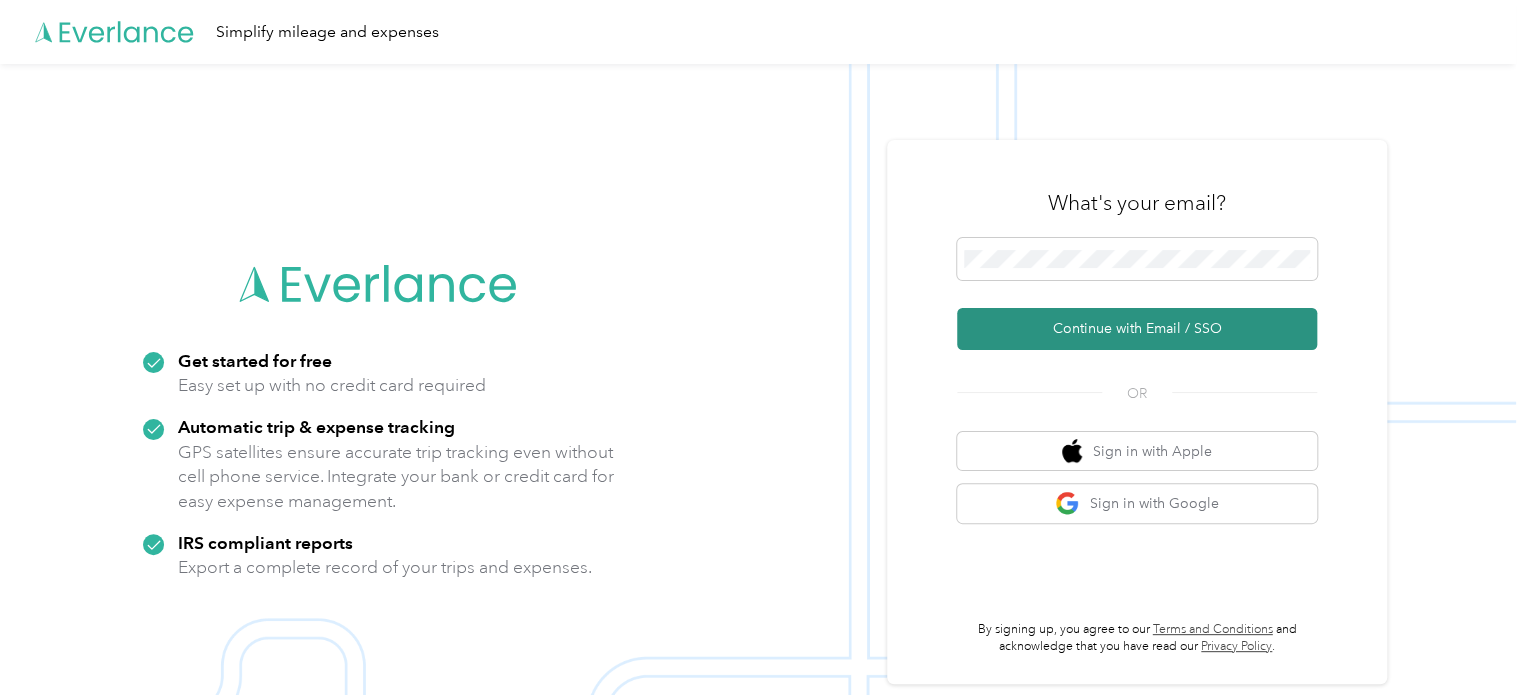 click on "Continue with Email / SSO" at bounding box center [1137, 329] 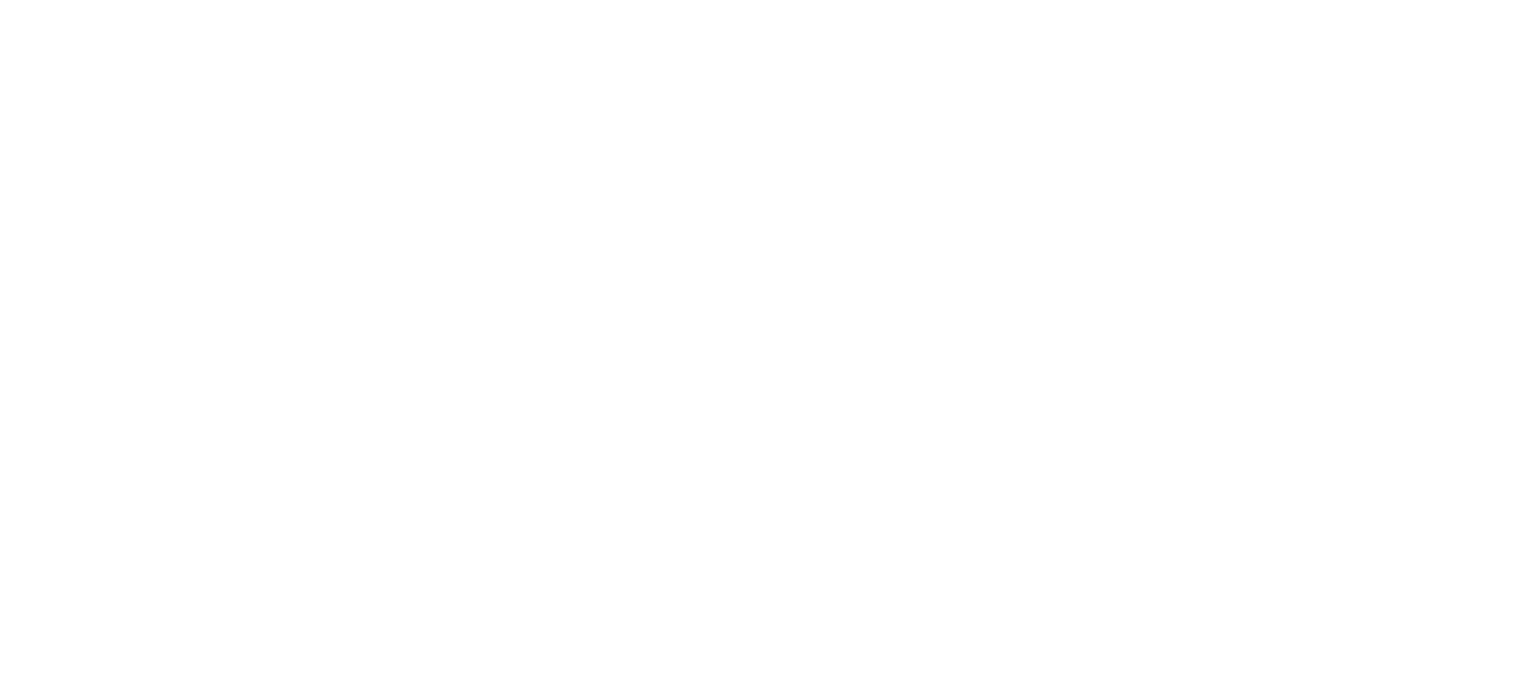 scroll, scrollTop: 0, scrollLeft: 0, axis: both 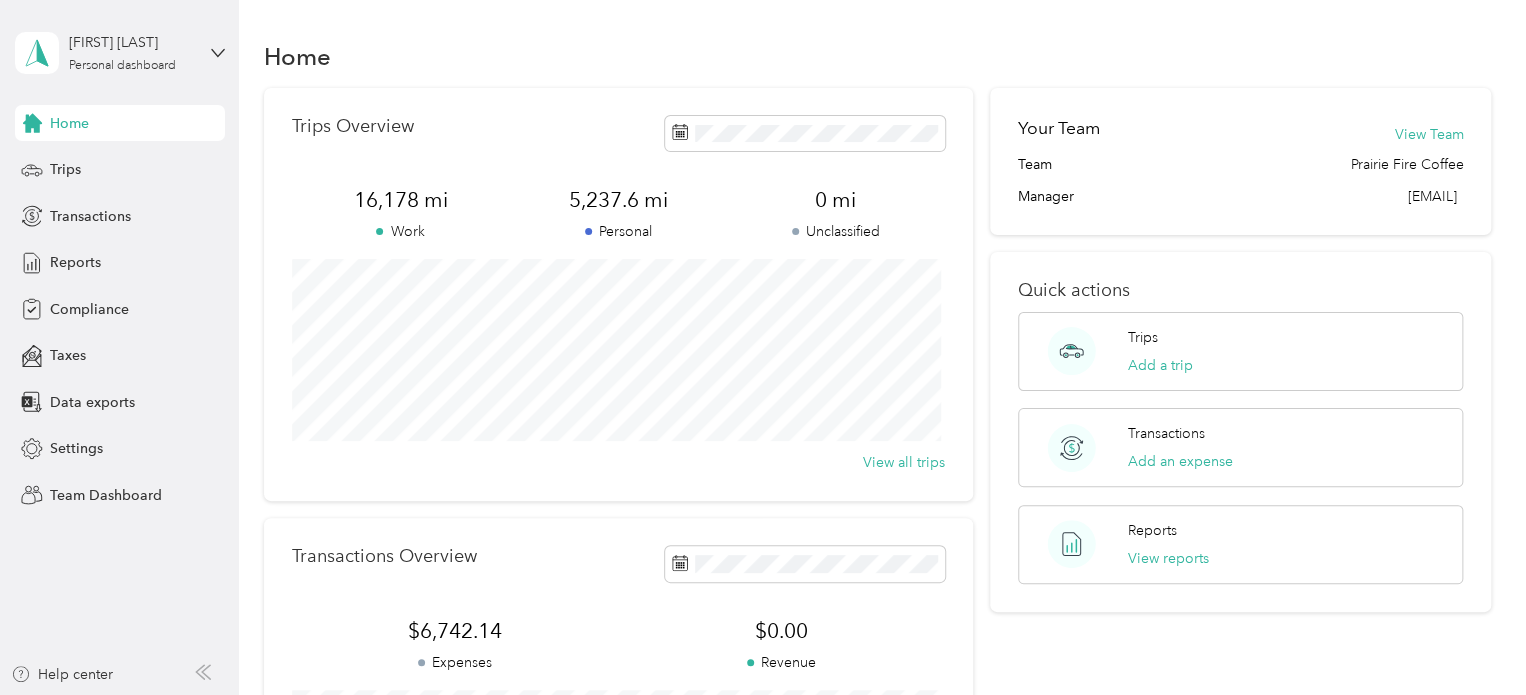 click on "[NAME] Personal dashboard" at bounding box center [120, 53] 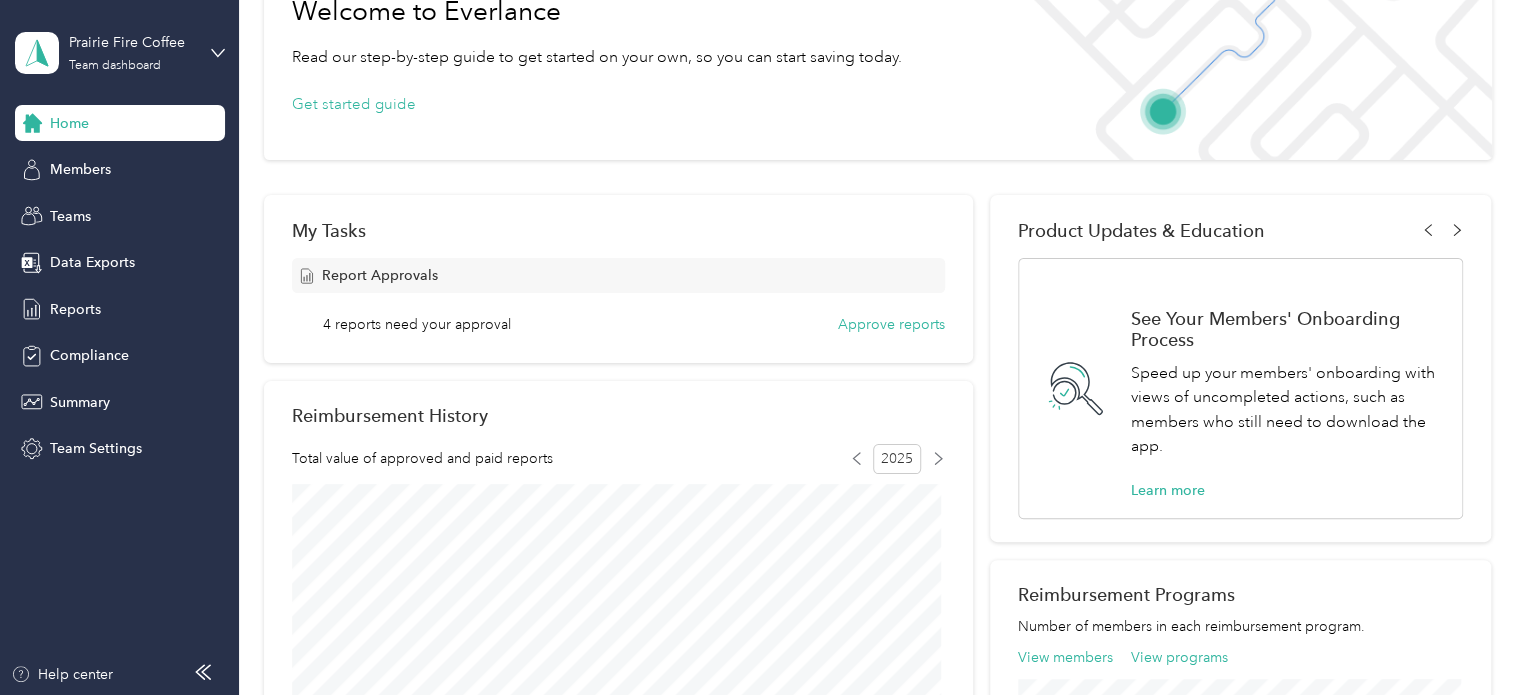 scroll, scrollTop: 100, scrollLeft: 0, axis: vertical 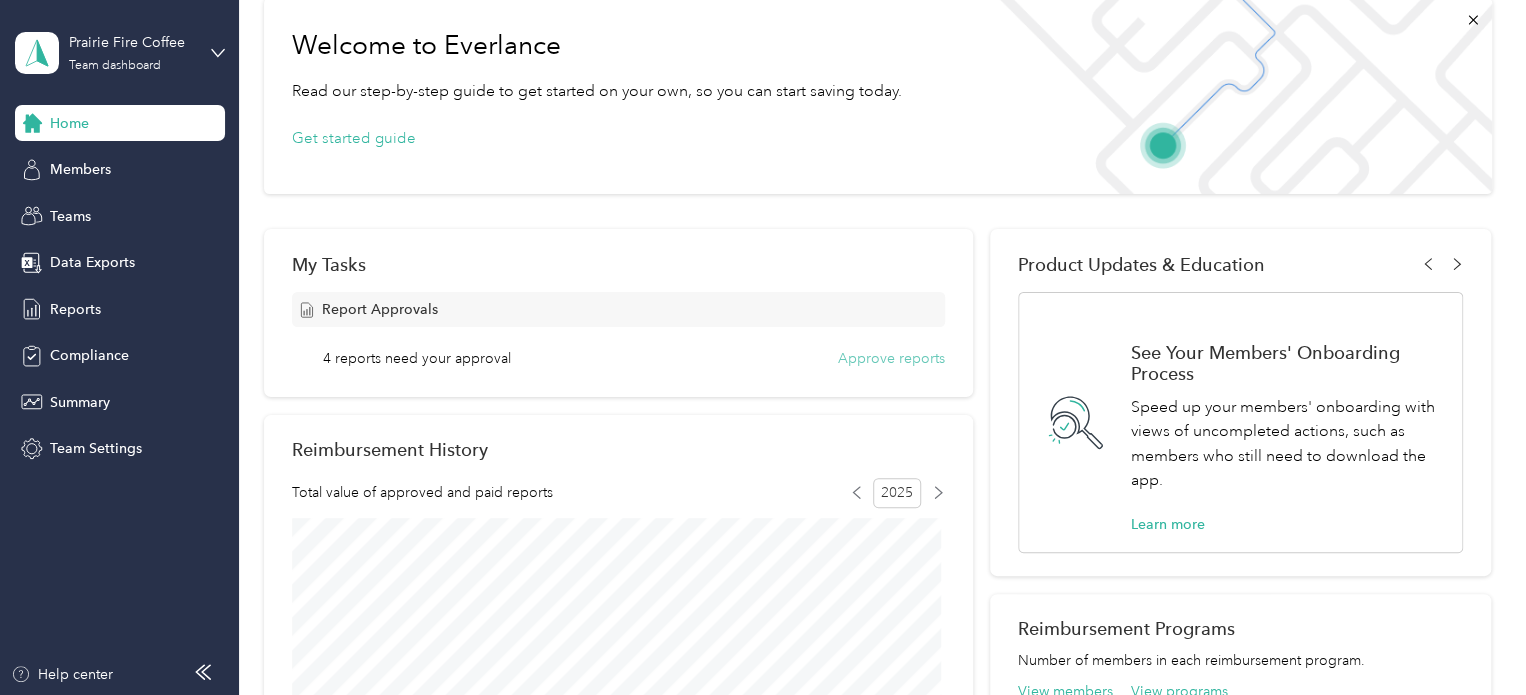 click on "Approve reports" at bounding box center [891, 358] 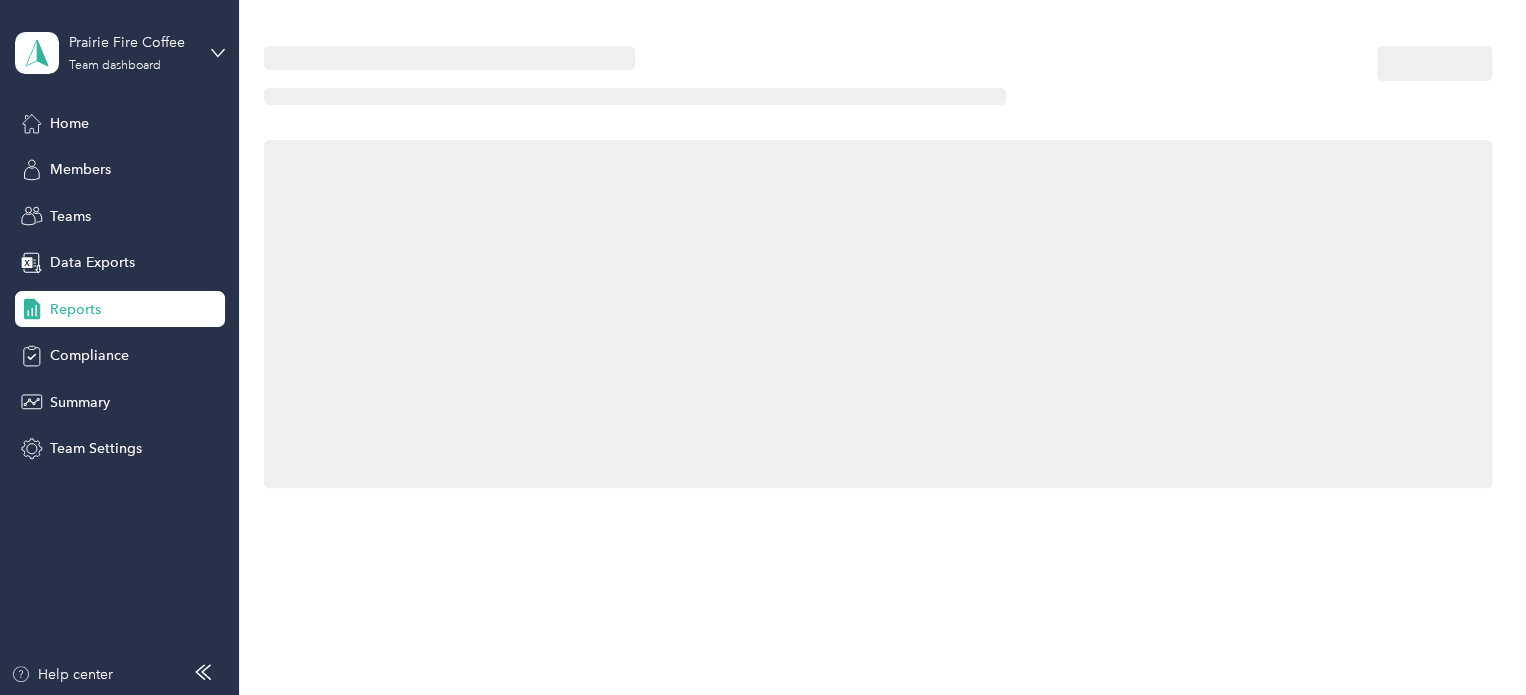 scroll, scrollTop: 0, scrollLeft: 0, axis: both 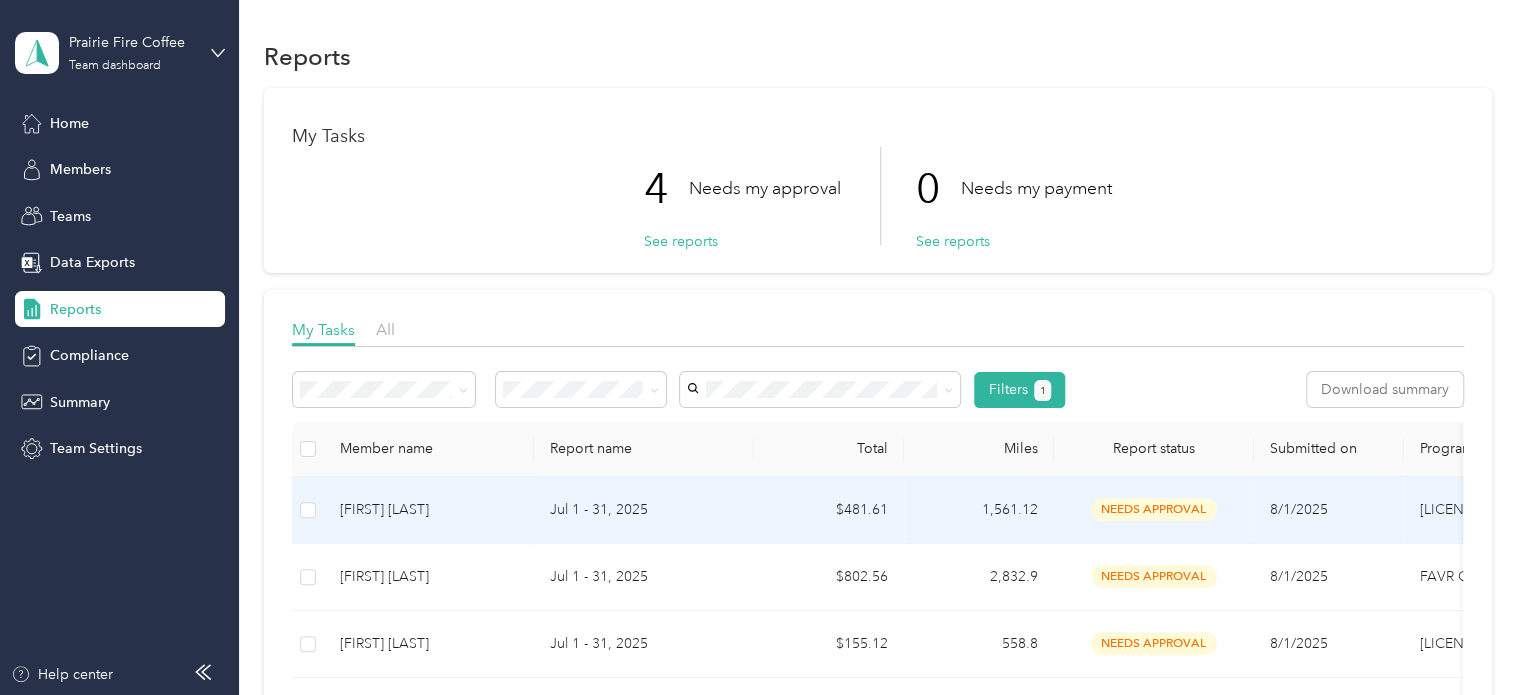 click on "[FIRST] [LAST]" at bounding box center (429, 510) 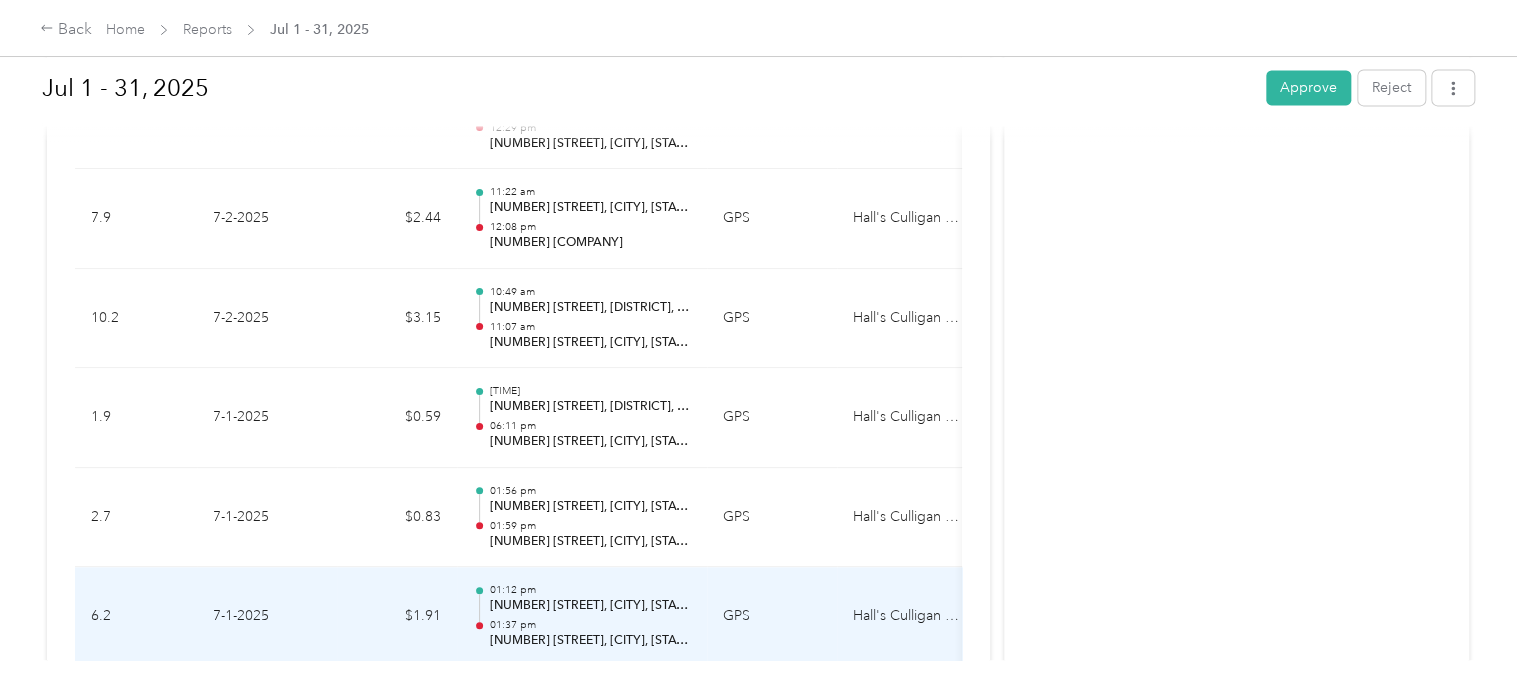 scroll, scrollTop: 8943, scrollLeft: 0, axis: vertical 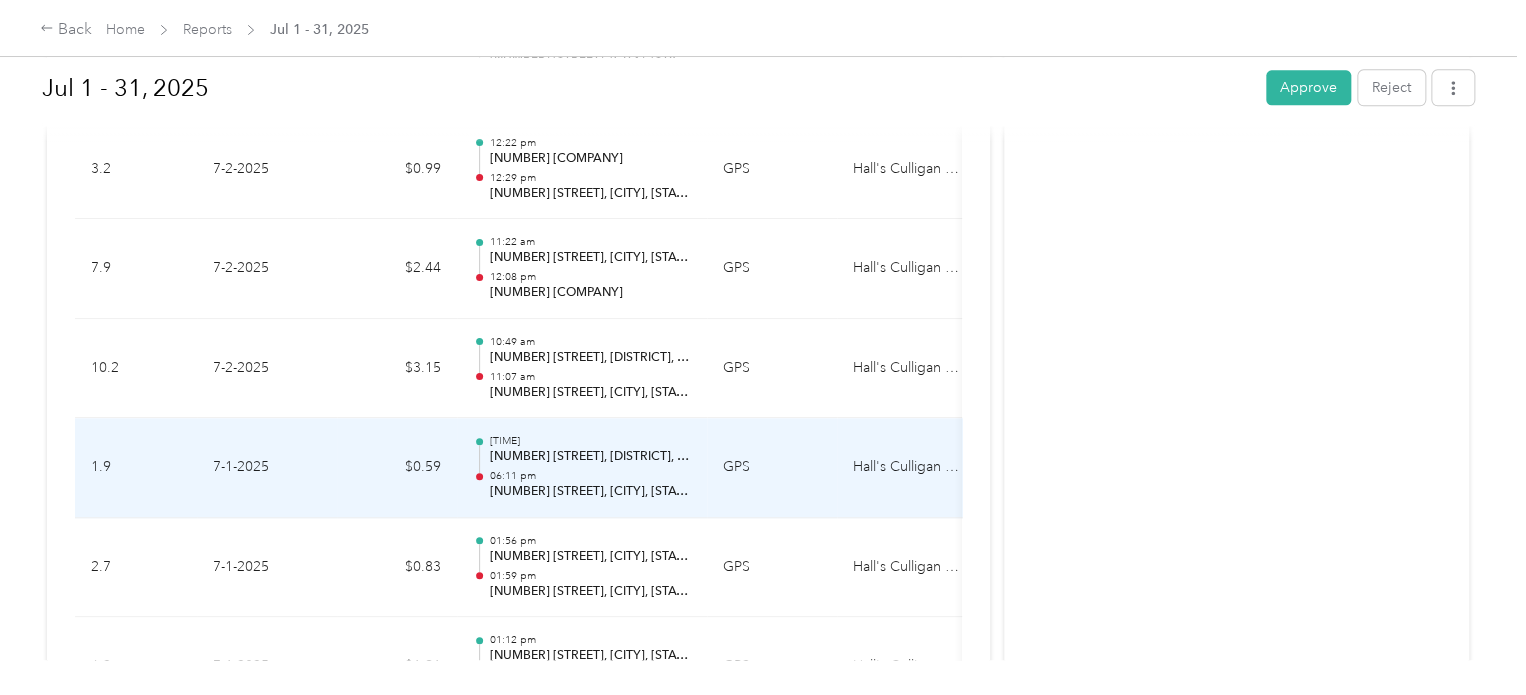 click on "[NUMBER] [STREET], [DISTRICT], [CITY], [STATE]" at bounding box center (590, 457) 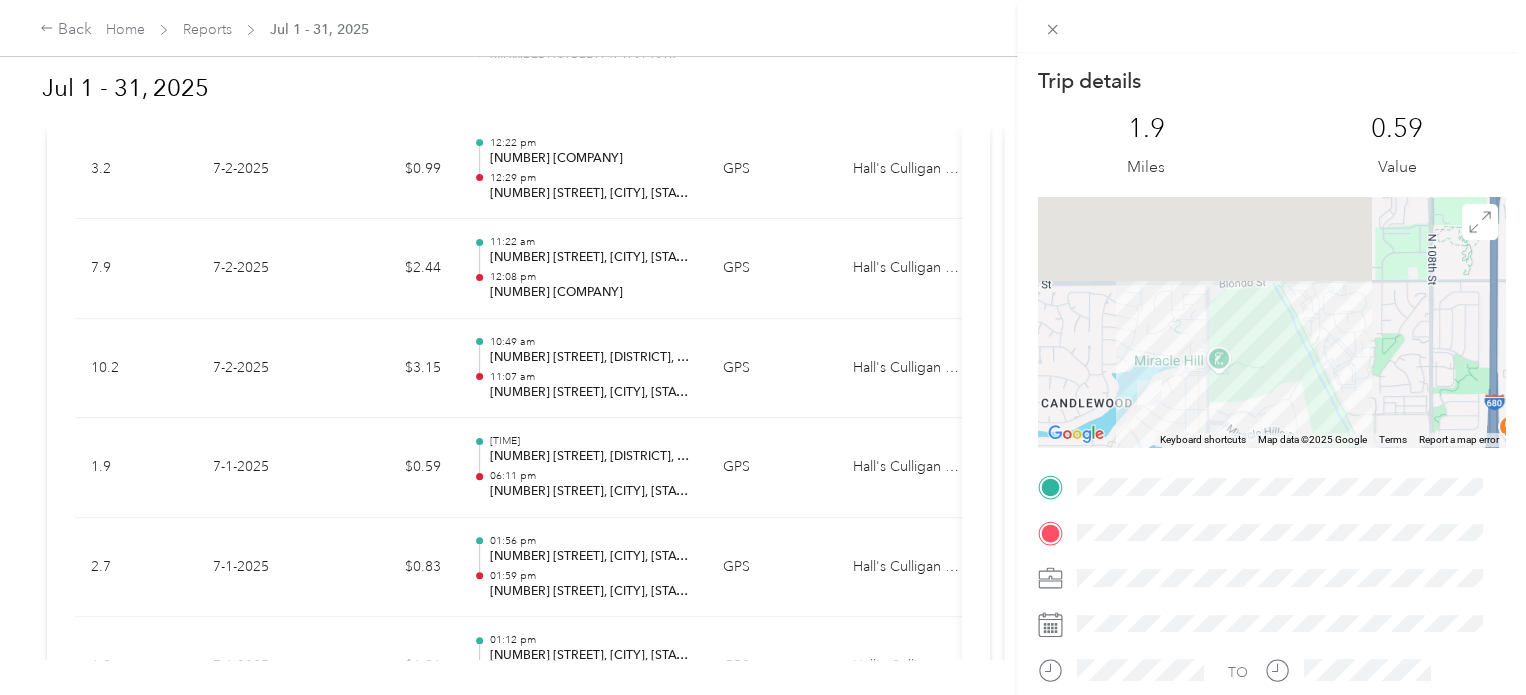click on "Trip details This trip cannot be edited because it is either under review, approved, or paid. Contact your Team Manager to edit it. [NUMBER] Miles [CURRENCY] Value  ← Move left → Move right ↑ Move up ↓ Move down + Zoom in - Zoom out Home Jump left by 75% End Jump right by 75% Page Up Jump up by 75% Page Down Jump down by 75% Keyboard shortcuts Map Data Map data ©2025 Google Map data ©2025 Google 500 m  Click to toggle between metric and imperial units Terms Report a map error TO" at bounding box center [1271, 512] 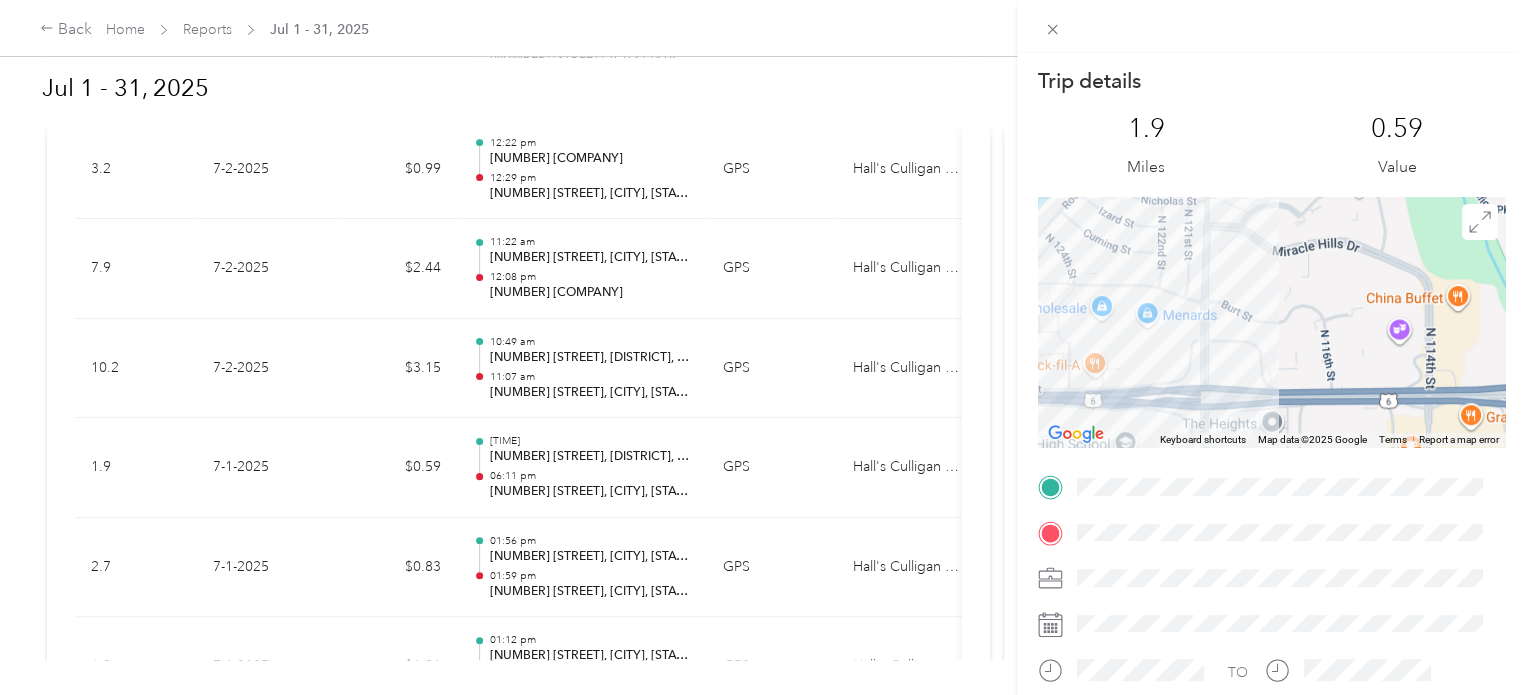 drag, startPoint x: 1184, startPoint y: 403, endPoint x: 1162, endPoint y: 141, distance: 262.92203 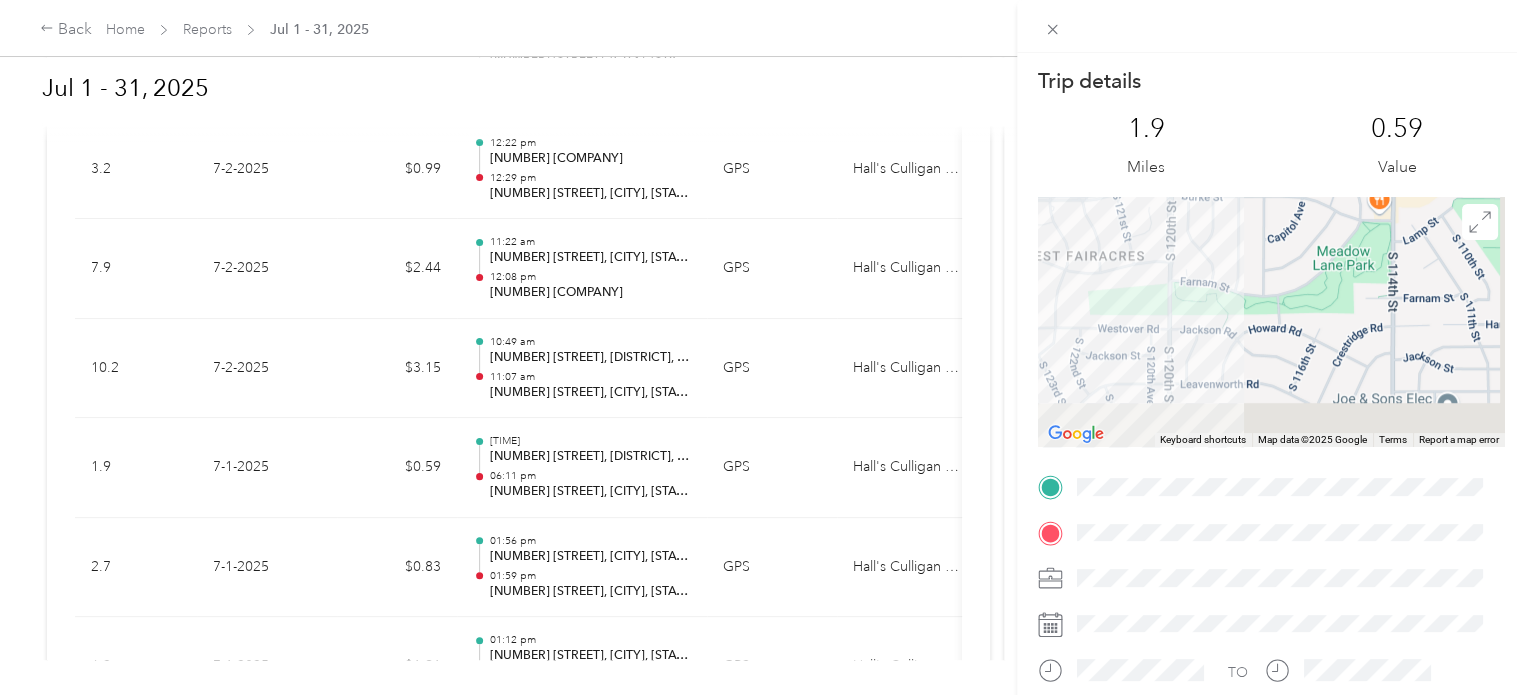 drag, startPoint x: 1232, startPoint y: 211, endPoint x: 1230, endPoint y: 135, distance: 76.02631 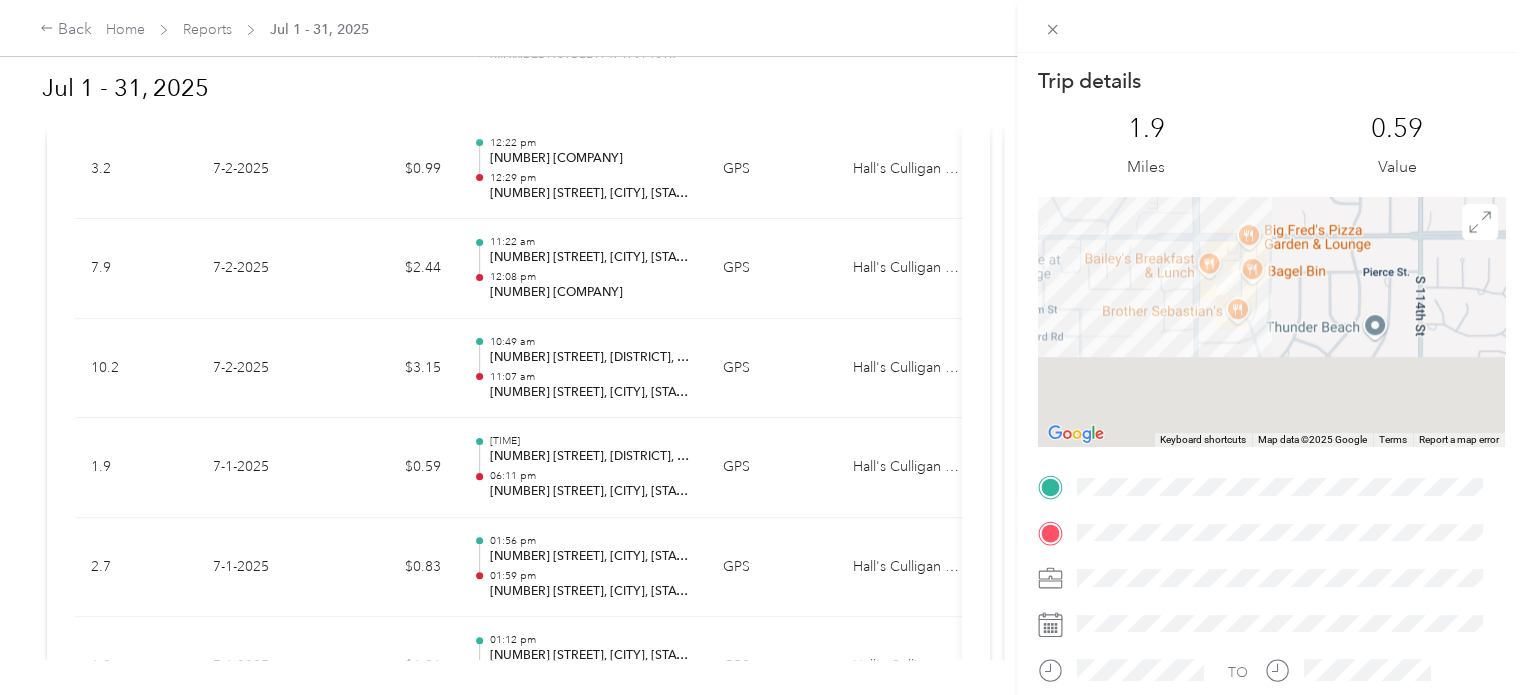 drag, startPoint x: 1297, startPoint y: 283, endPoint x: 1315, endPoint y: 181, distance: 103.57606 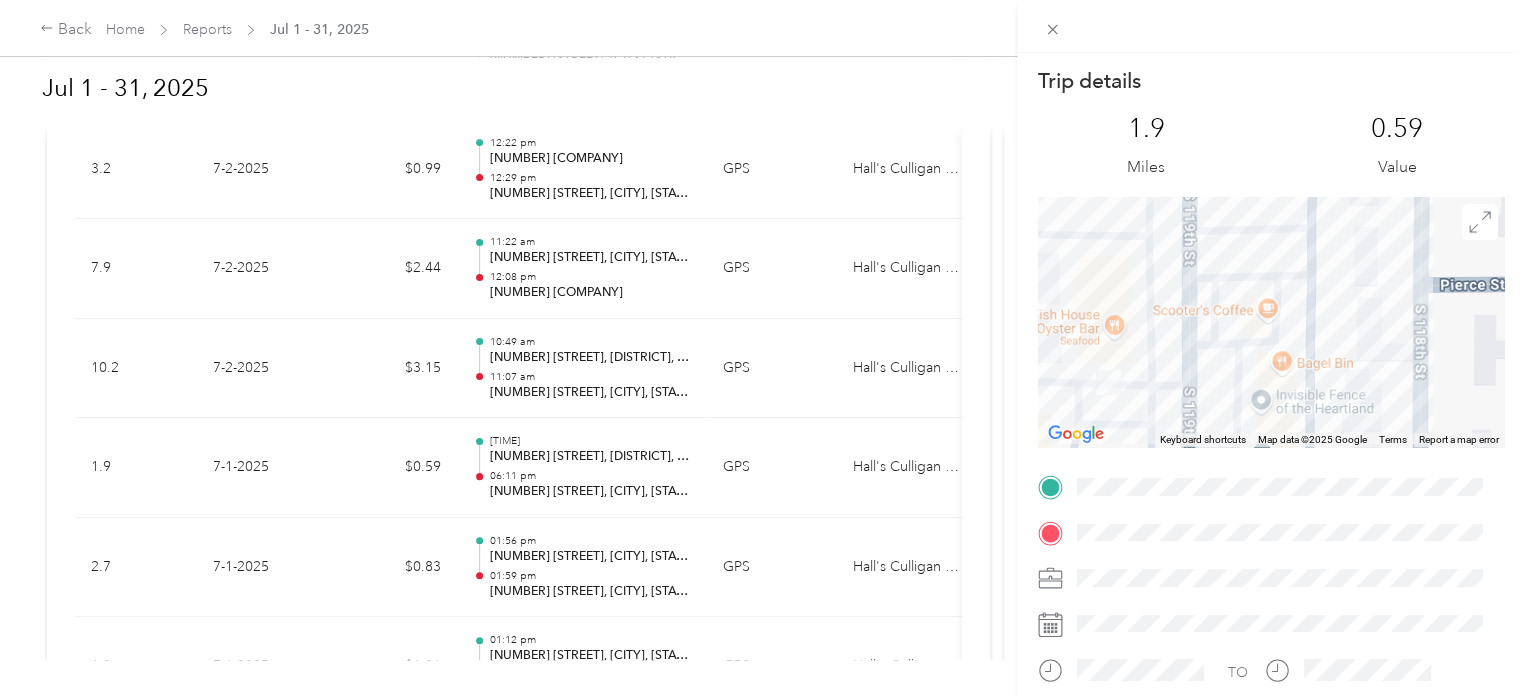 drag, startPoint x: 1158, startPoint y: 251, endPoint x: 1344, endPoint y: 497, distance: 308.40234 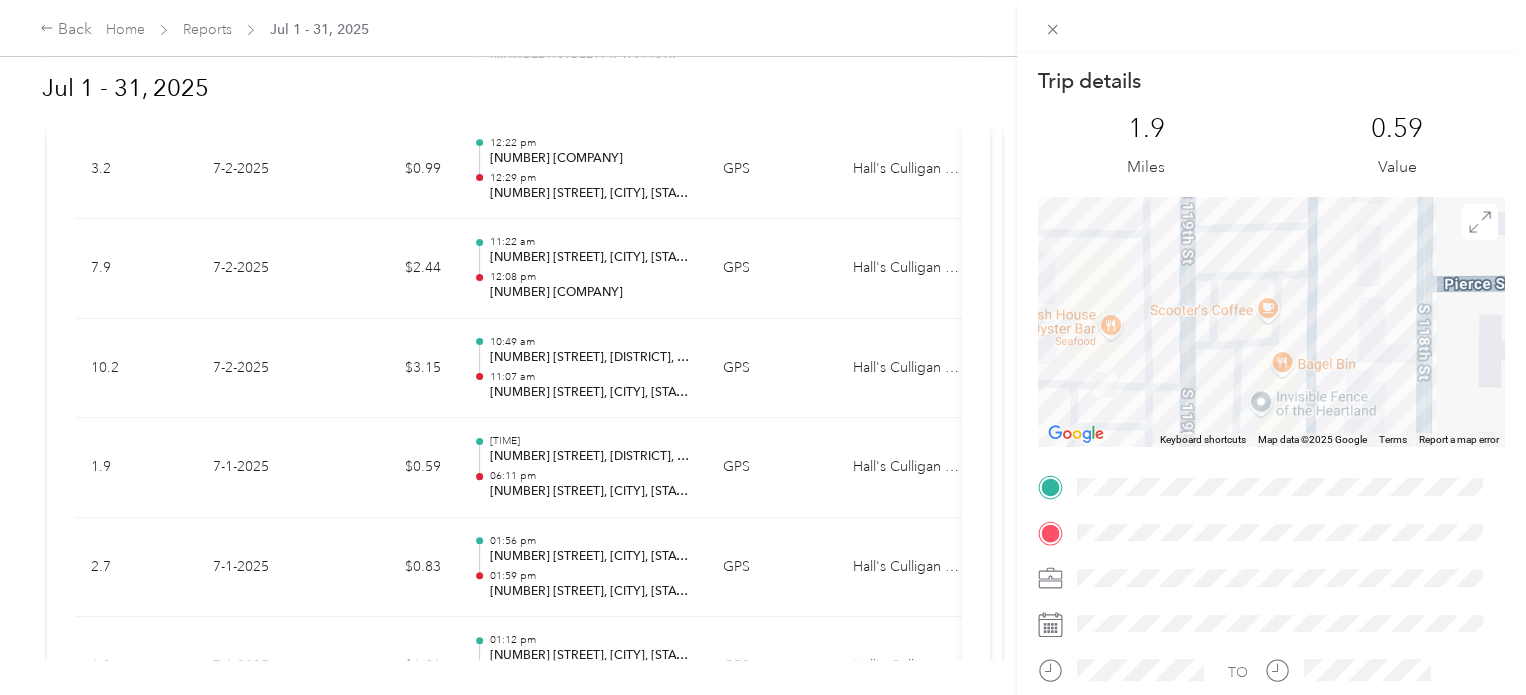 drag, startPoint x: 1210, startPoint y: 459, endPoint x: 1421, endPoint y: 387, distance: 222.94618 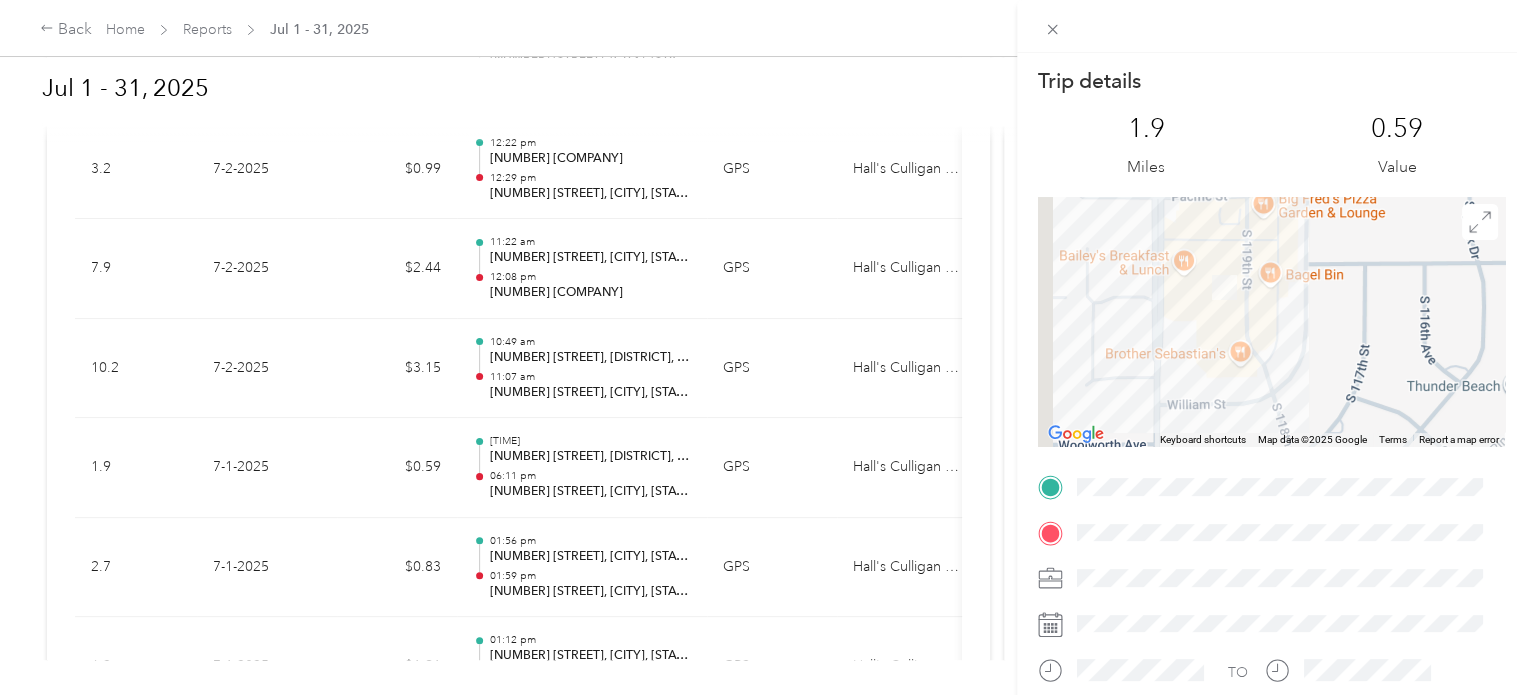 drag, startPoint x: 1236, startPoint y: 398, endPoint x: 1313, endPoint y: 308, distance: 118.44408 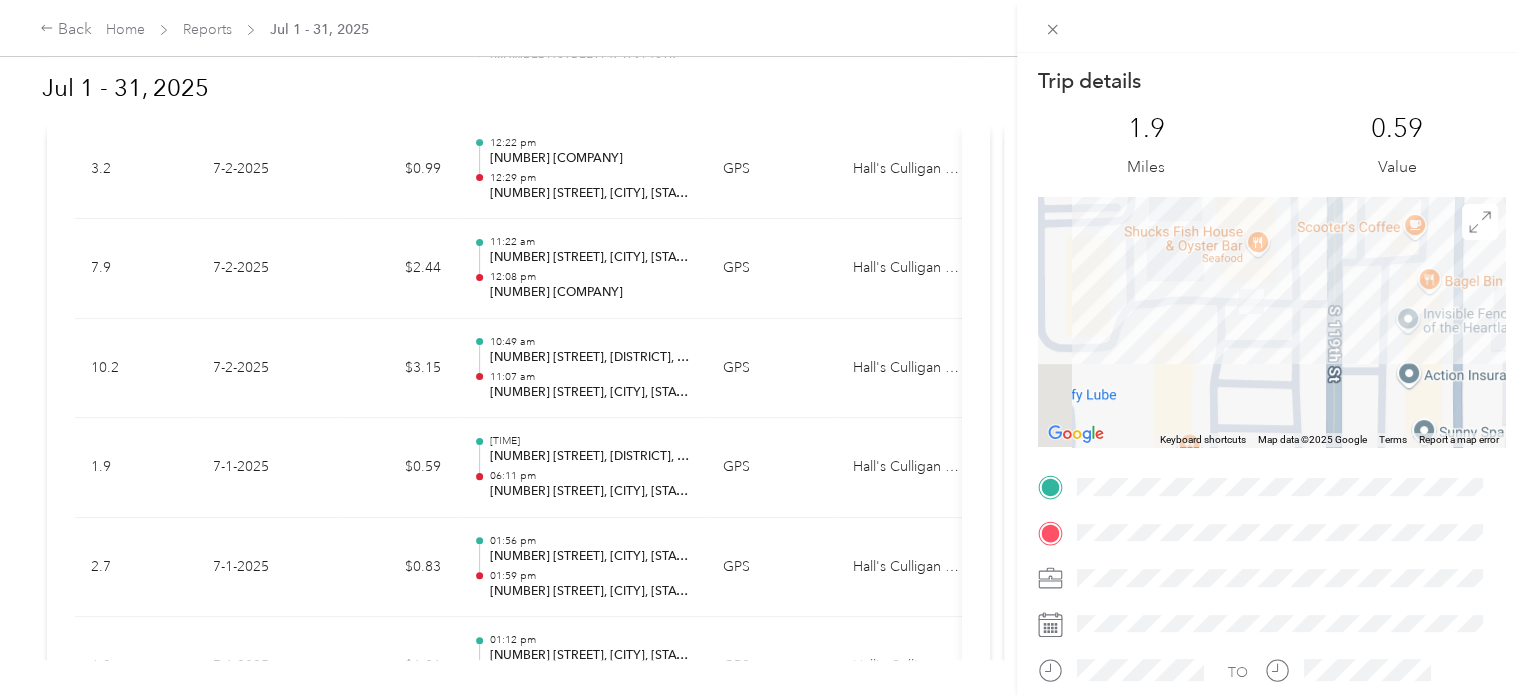 drag, startPoint x: 1109, startPoint y: 280, endPoint x: 1321, endPoint y: 407, distance: 247.12952 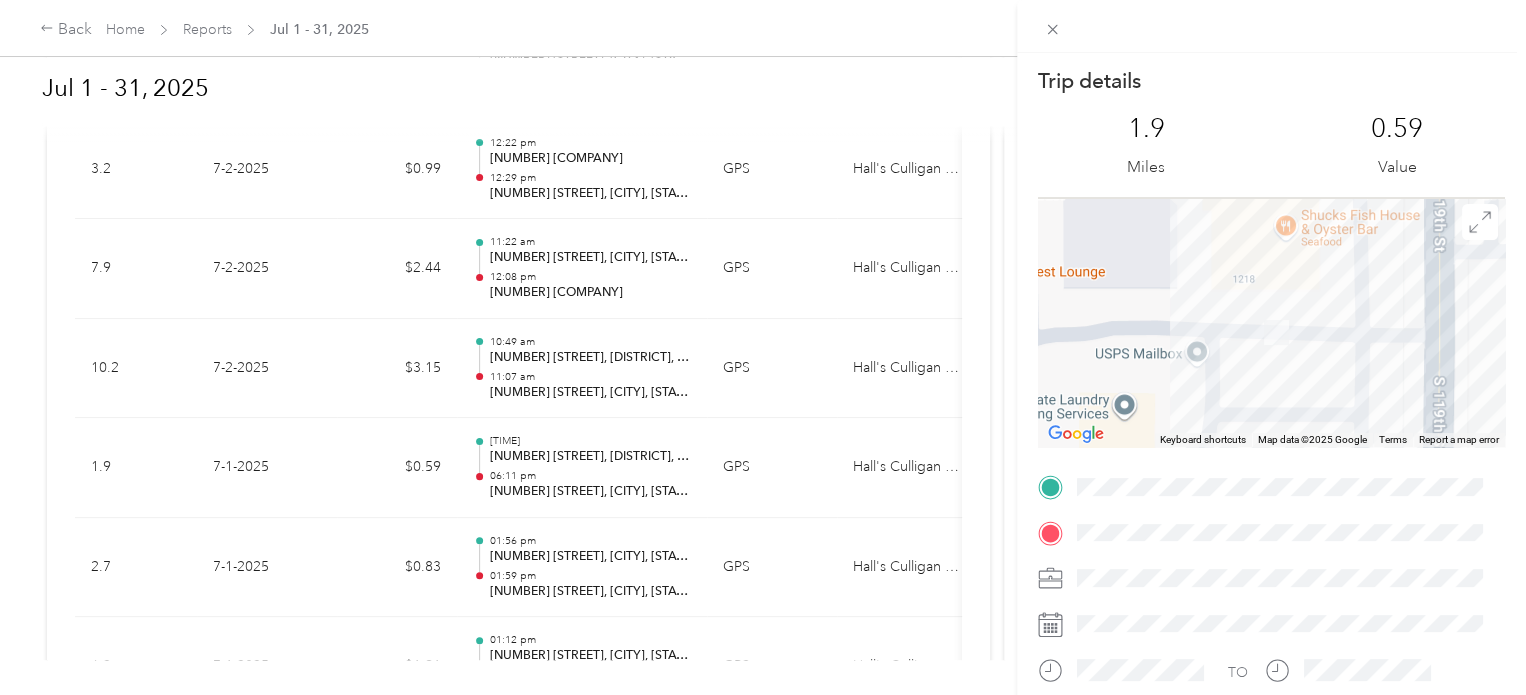 click on "Trip details This trip cannot be edited because it is either under review, approved, or paid. Contact your Team Manager to edit it. [NUMBER] Miles [NUMBER] Value  ← Move left → Move right ↑ Move up ↓ Move down + Zoom in - Zoom out Home Jump left by 75% End Jump right by 75% Page Up Jump up by 75% Page Down Jump down by 75% Keyboard shortcuts Map Data Map data ©2025 Google Map data ©2025 Google 10 m  Click to toggle between metric and imperial units Terms Report a map error TO" at bounding box center [1271, 512] 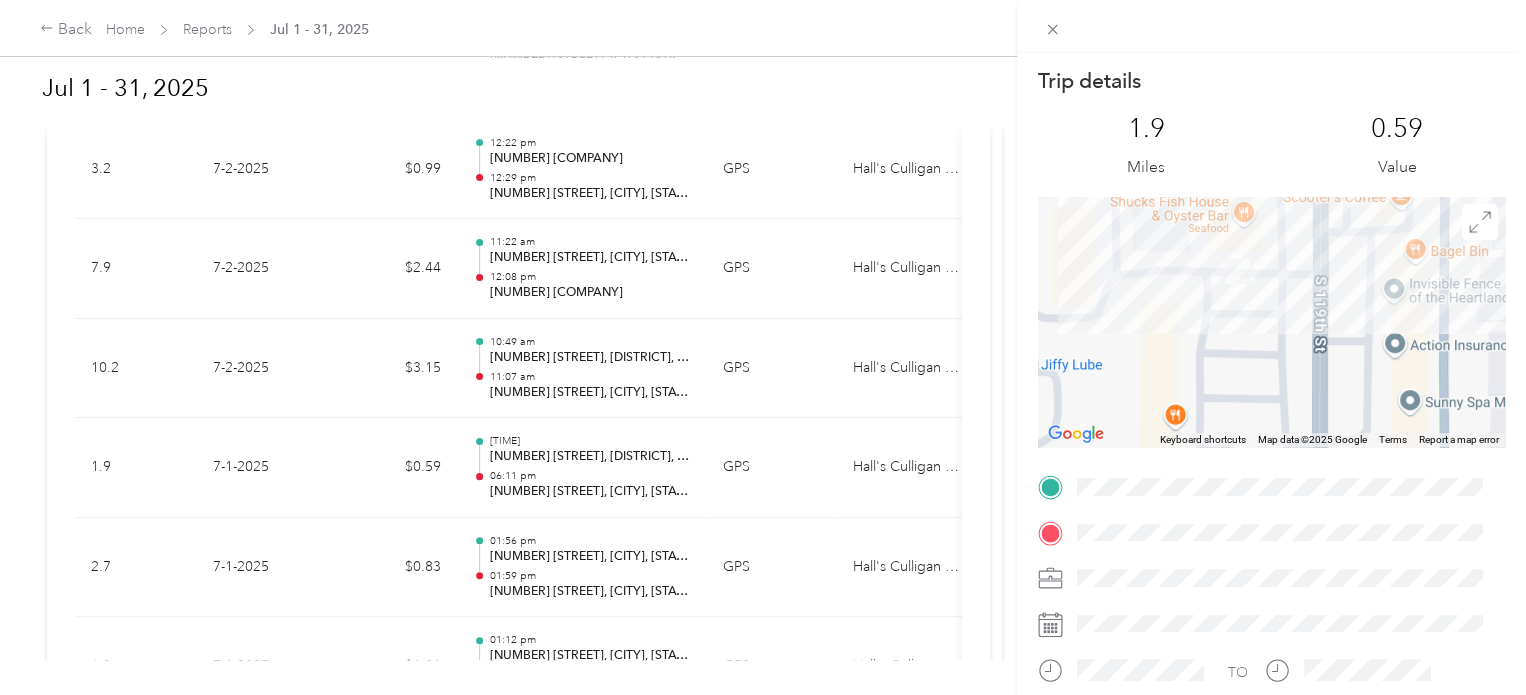drag, startPoint x: 1155, startPoint y: 362, endPoint x: 1143, endPoint y: 234, distance: 128.56126 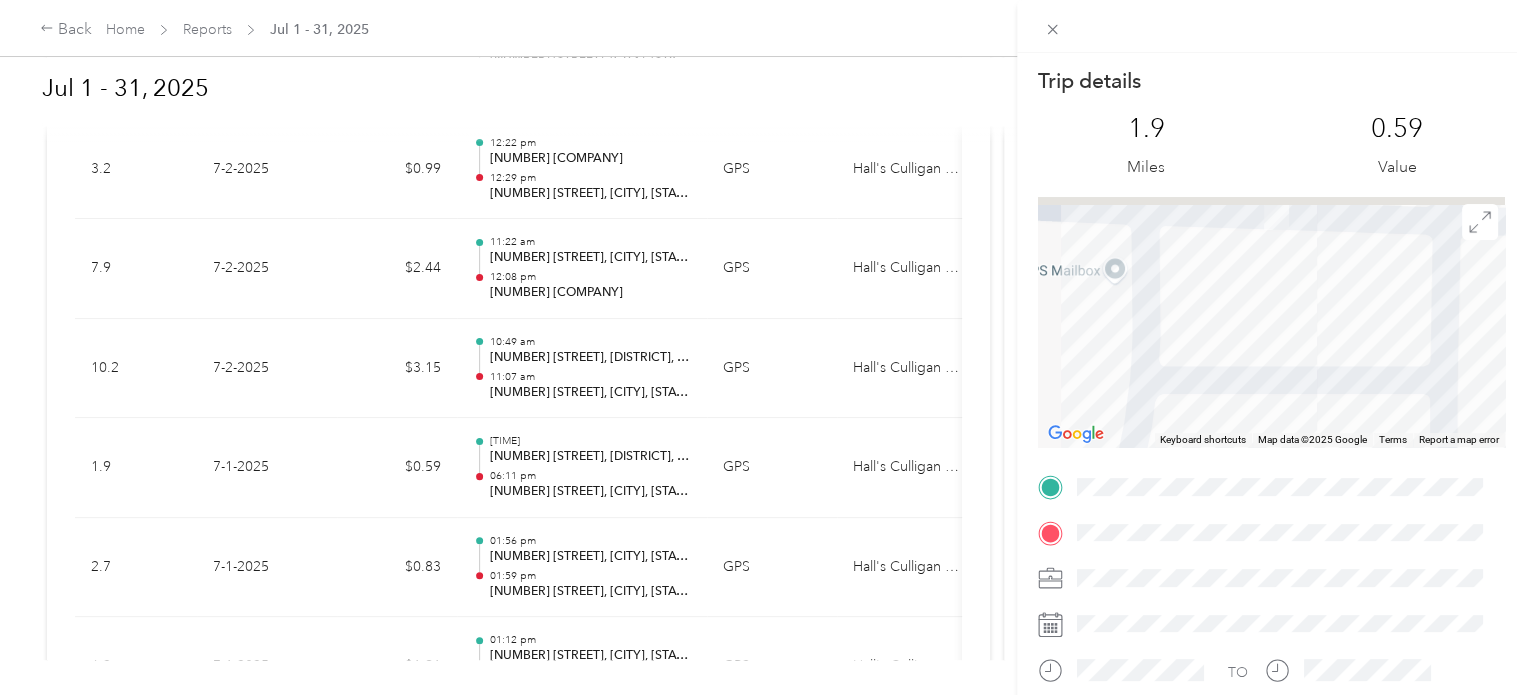 drag, startPoint x: 1254, startPoint y: 263, endPoint x: 1165, endPoint y: 471, distance: 226.24103 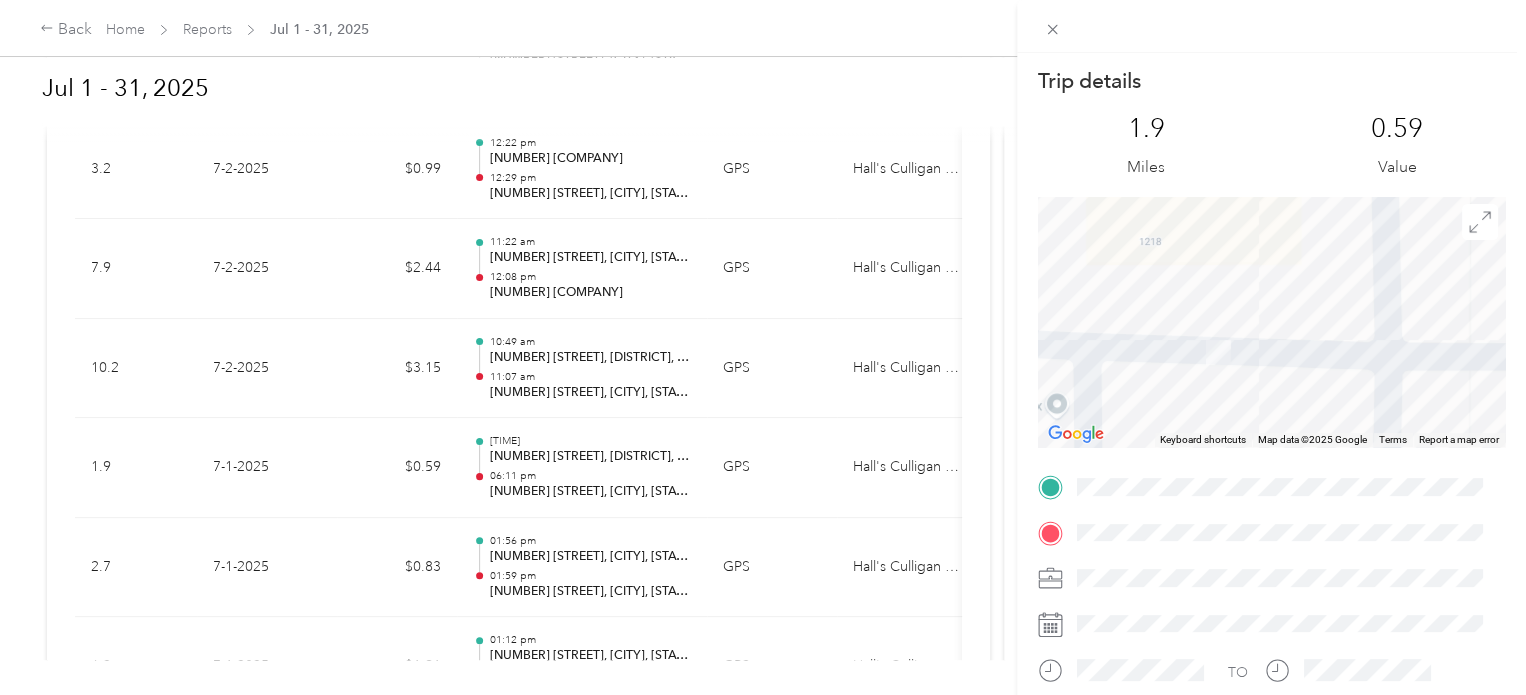 click on "Trip details This trip cannot be edited because it is either under review, approved, or paid. Contact your Team Manager to edit it. [NUMBER] Miles [NUMBER] Value  ← Move left → Move right ↑ Move up ↓ Move down + Zoom in - Zoom out Home Jump left by 75% End Jump right by 75% Page Up Jump up by 75% Page Down Jump down by 75% Keyboard shortcuts Map Data Map data ©2025 Google Map data ©2025 Google 5 m  Click to toggle between metric and imperial units Terms Report a map error TO" at bounding box center [1271, 512] 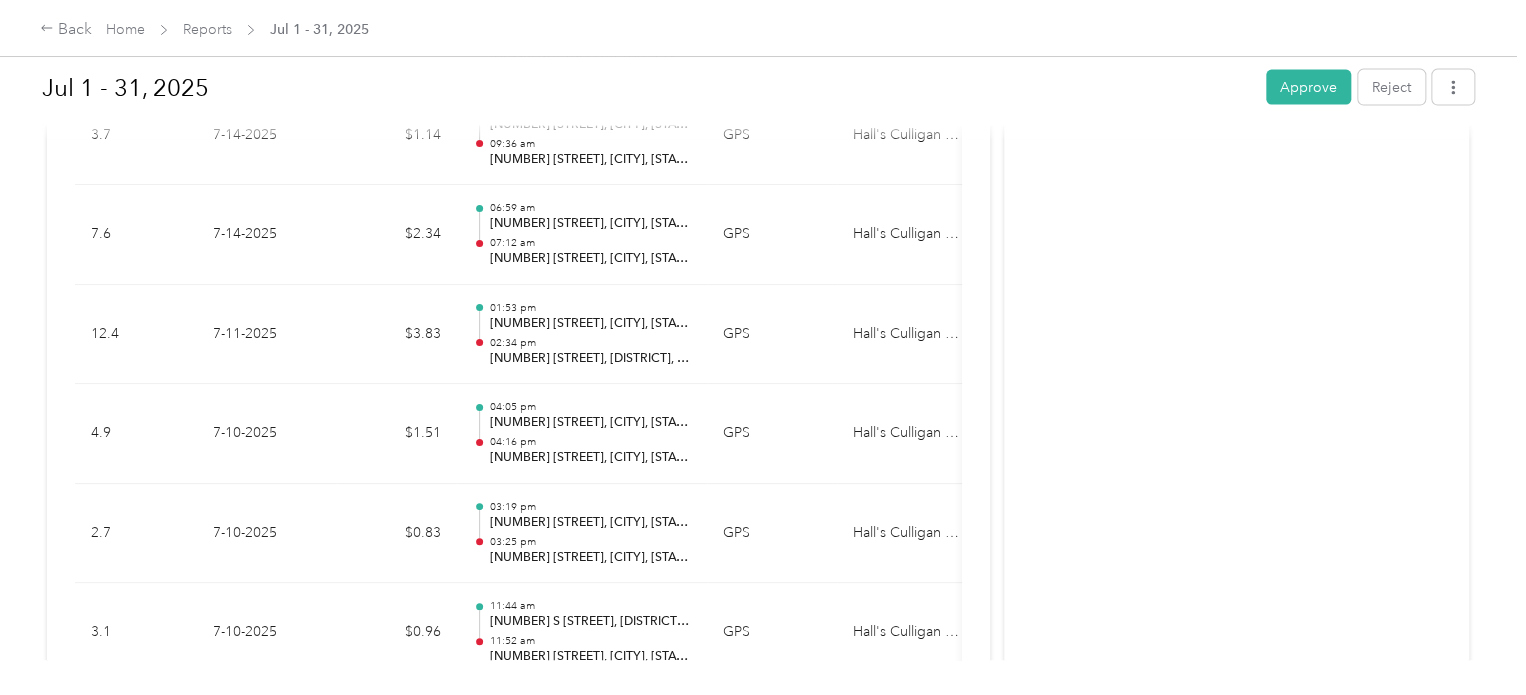 scroll, scrollTop: 5443, scrollLeft: 0, axis: vertical 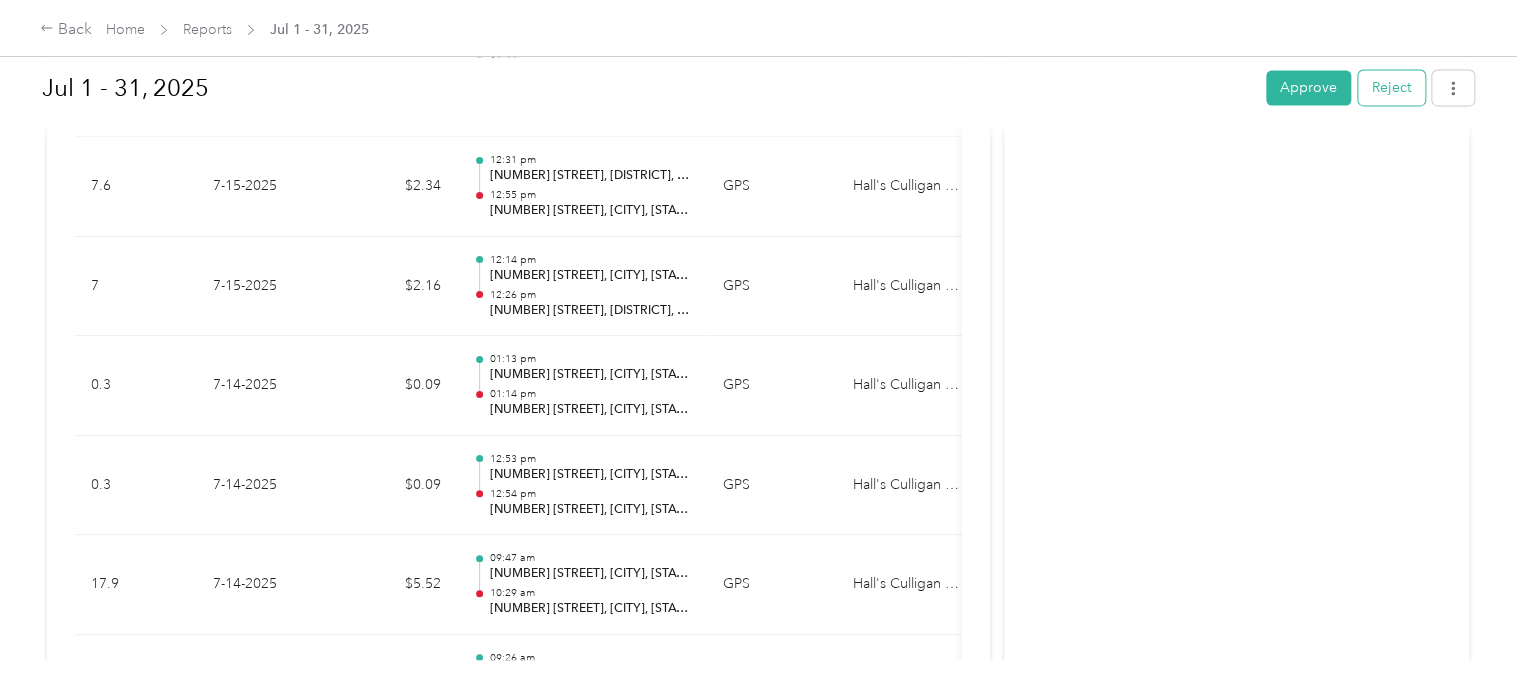 click on "Reject" at bounding box center (1391, 87) 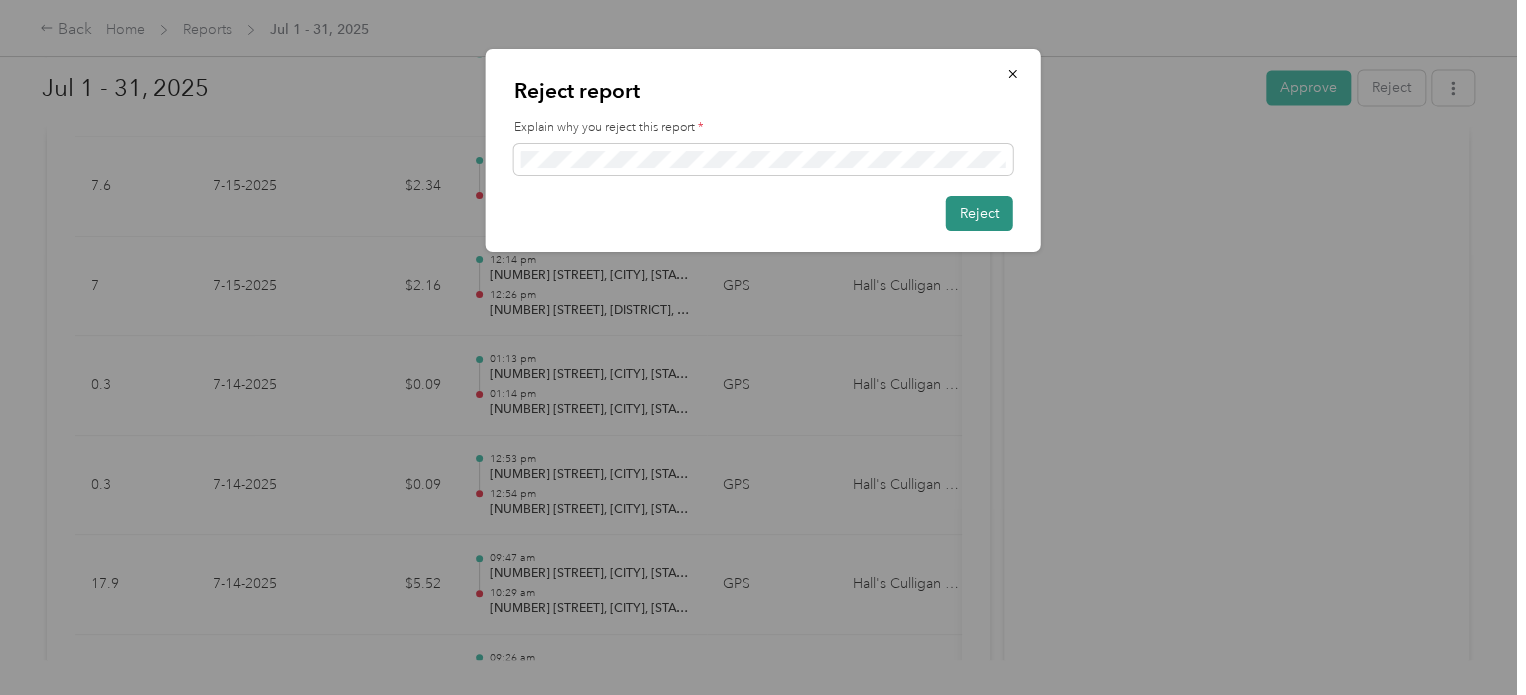 click on "Reject" at bounding box center [979, 213] 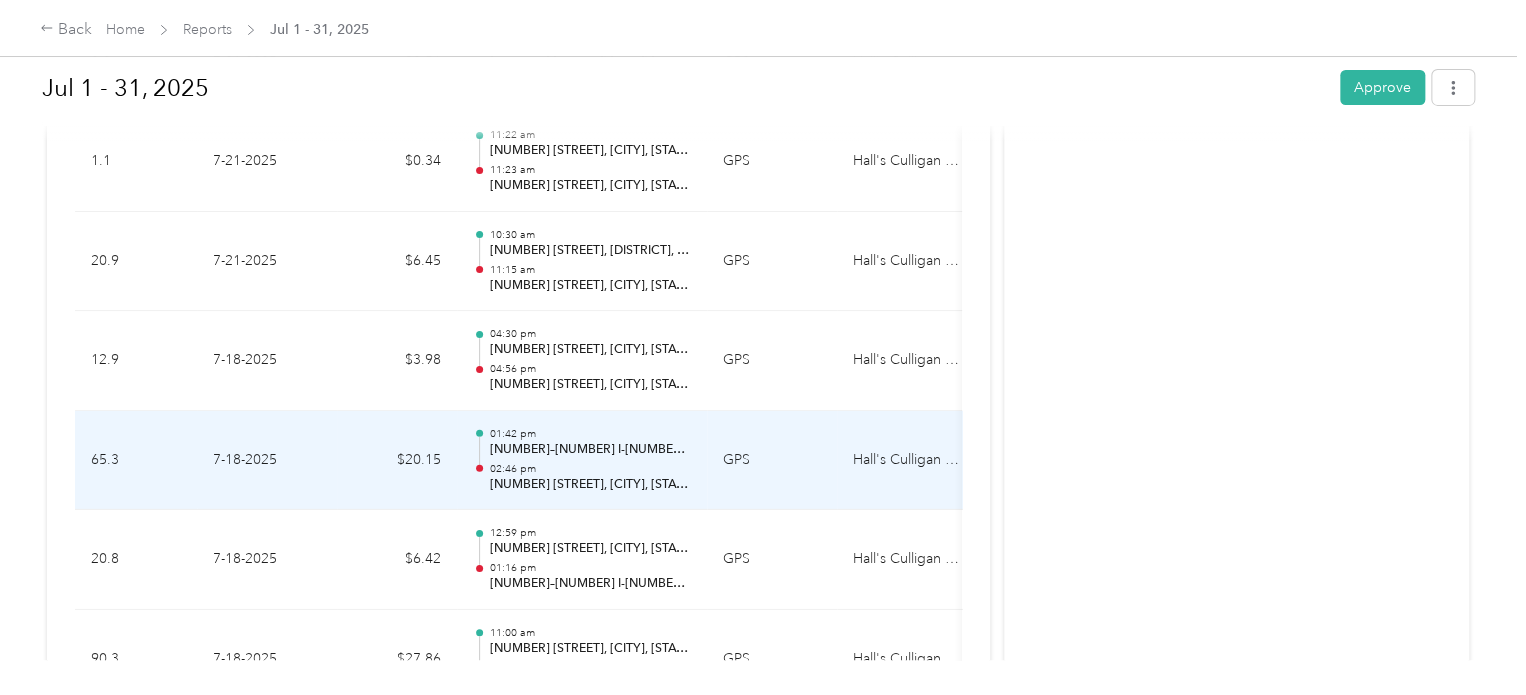scroll, scrollTop: 3500, scrollLeft: 0, axis: vertical 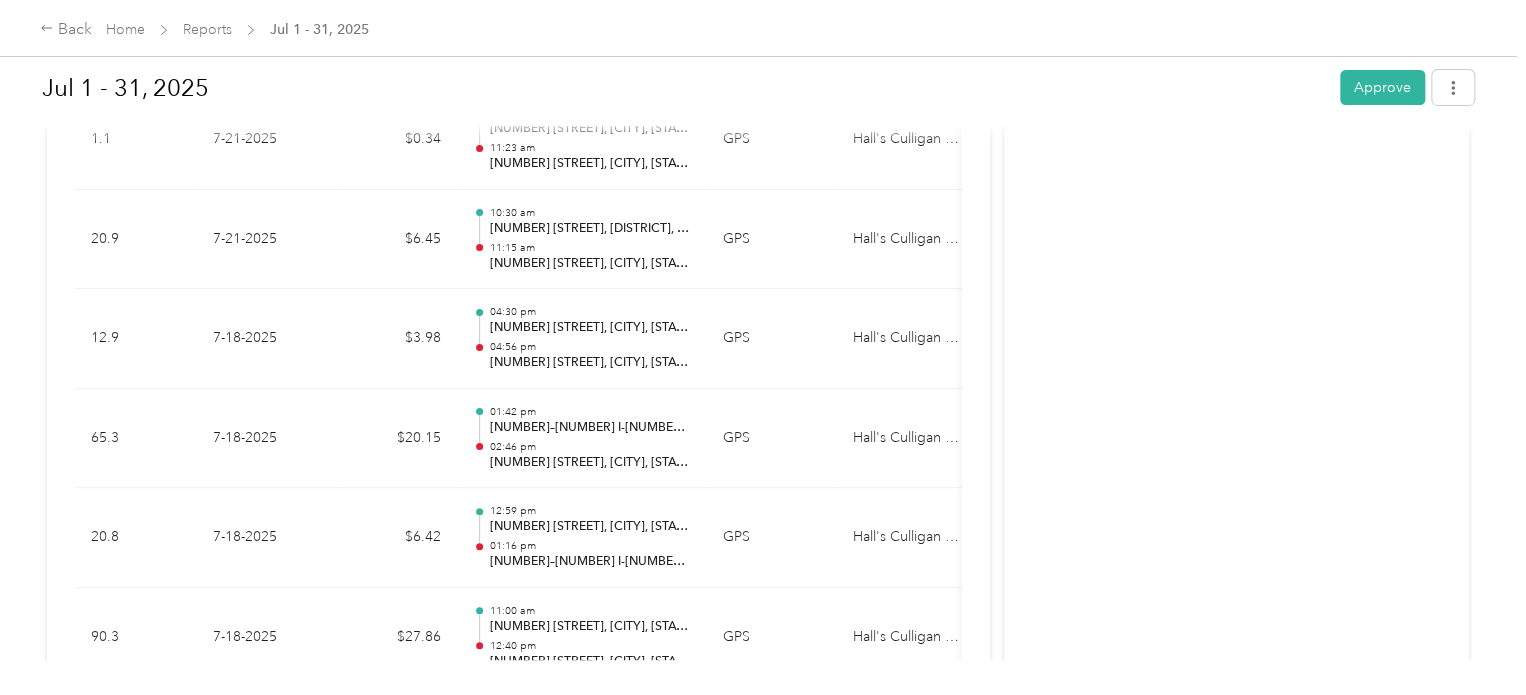 drag, startPoint x: 1185, startPoint y: 329, endPoint x: 1116, endPoint y: 403, distance: 101.17806 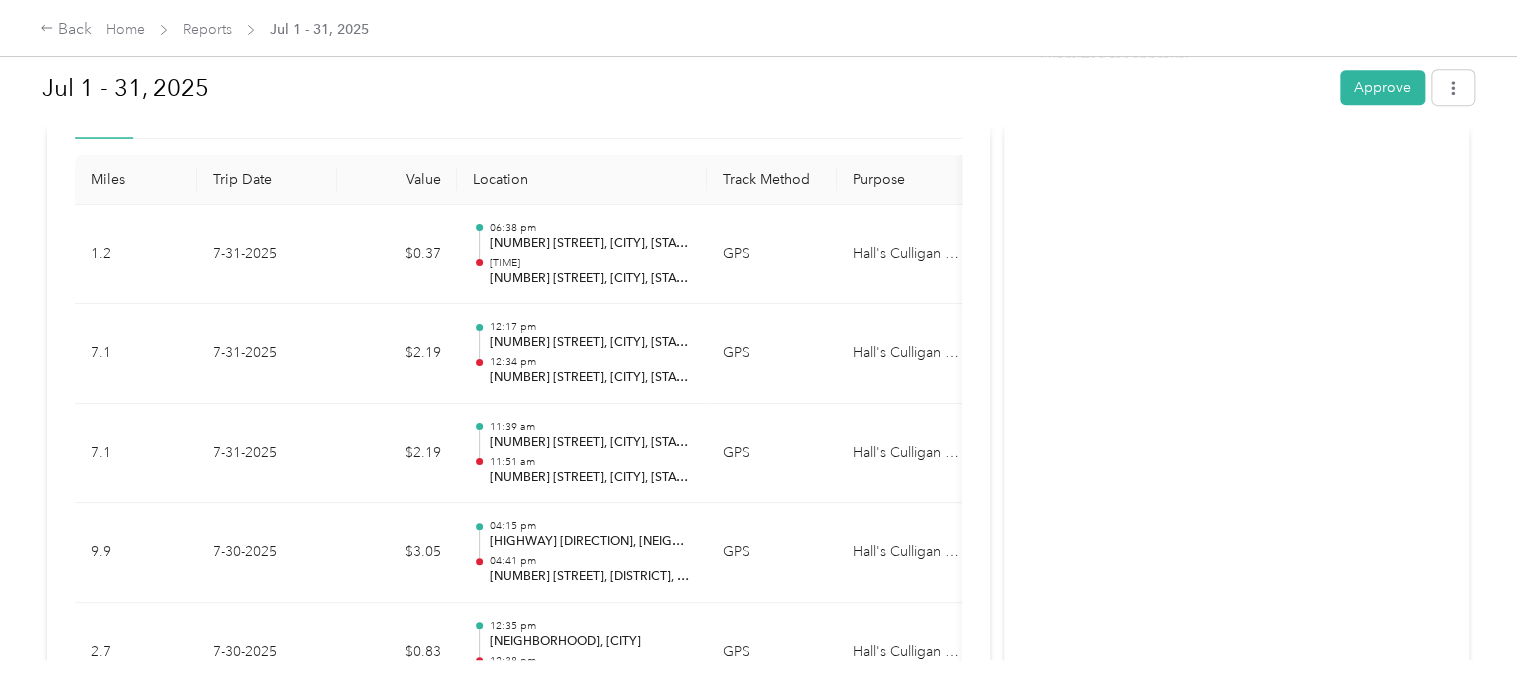 scroll, scrollTop: 0, scrollLeft: 0, axis: both 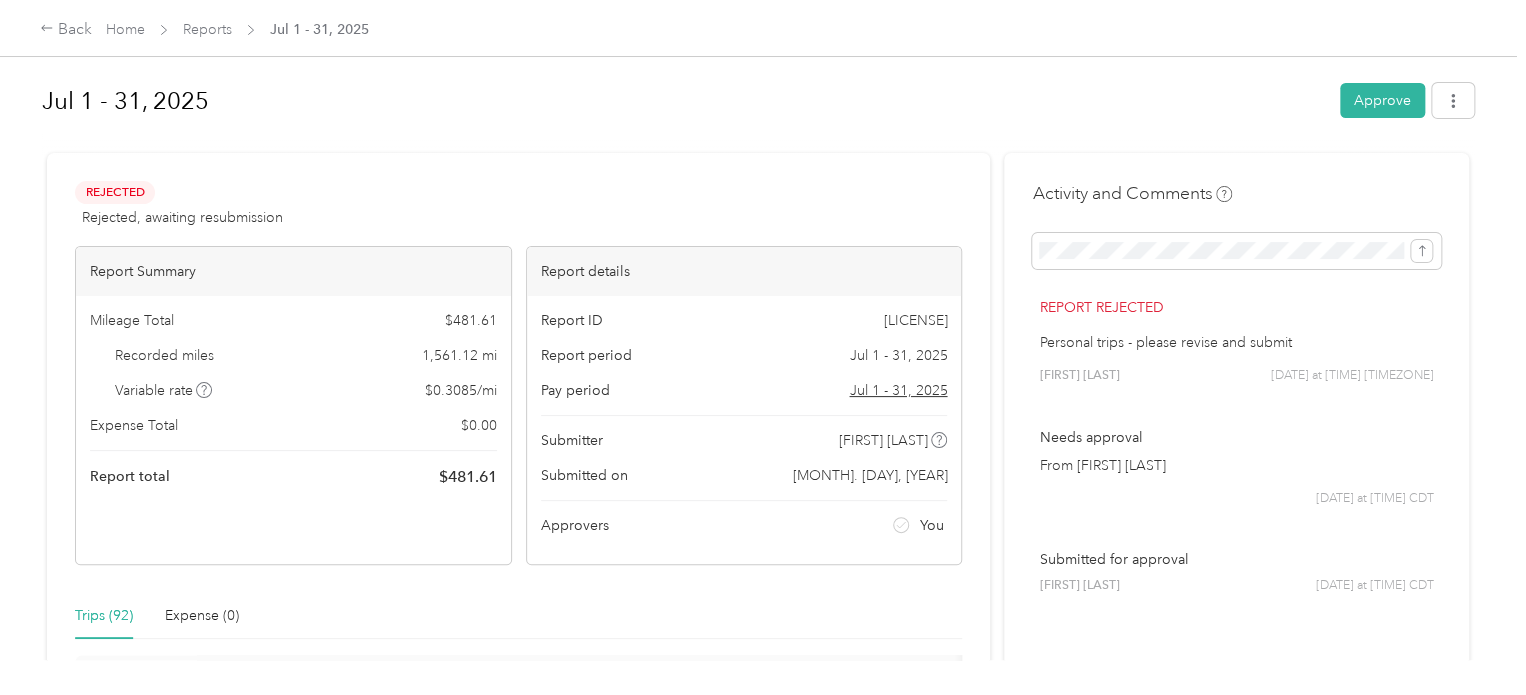 click on "Back Home Reports [DATE] - [DATE]" at bounding box center (763, 28) 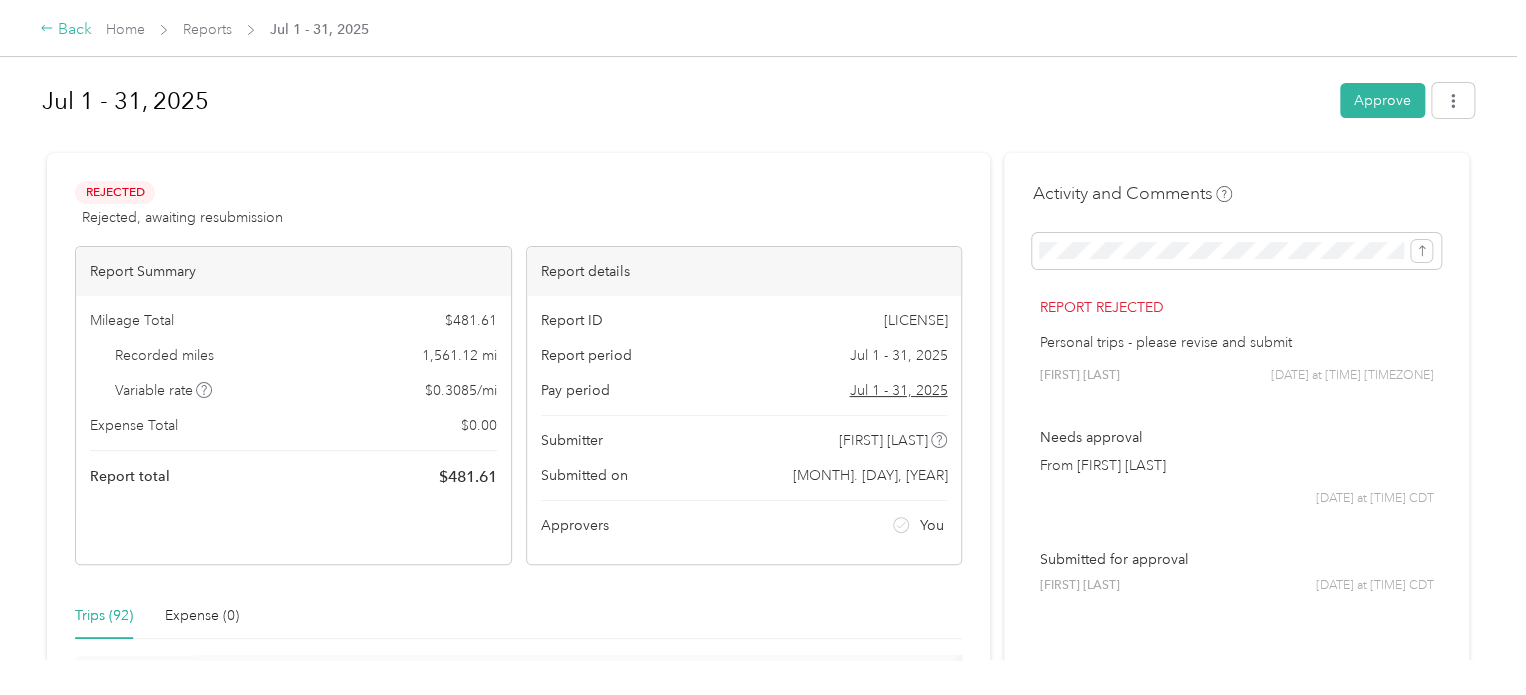 click 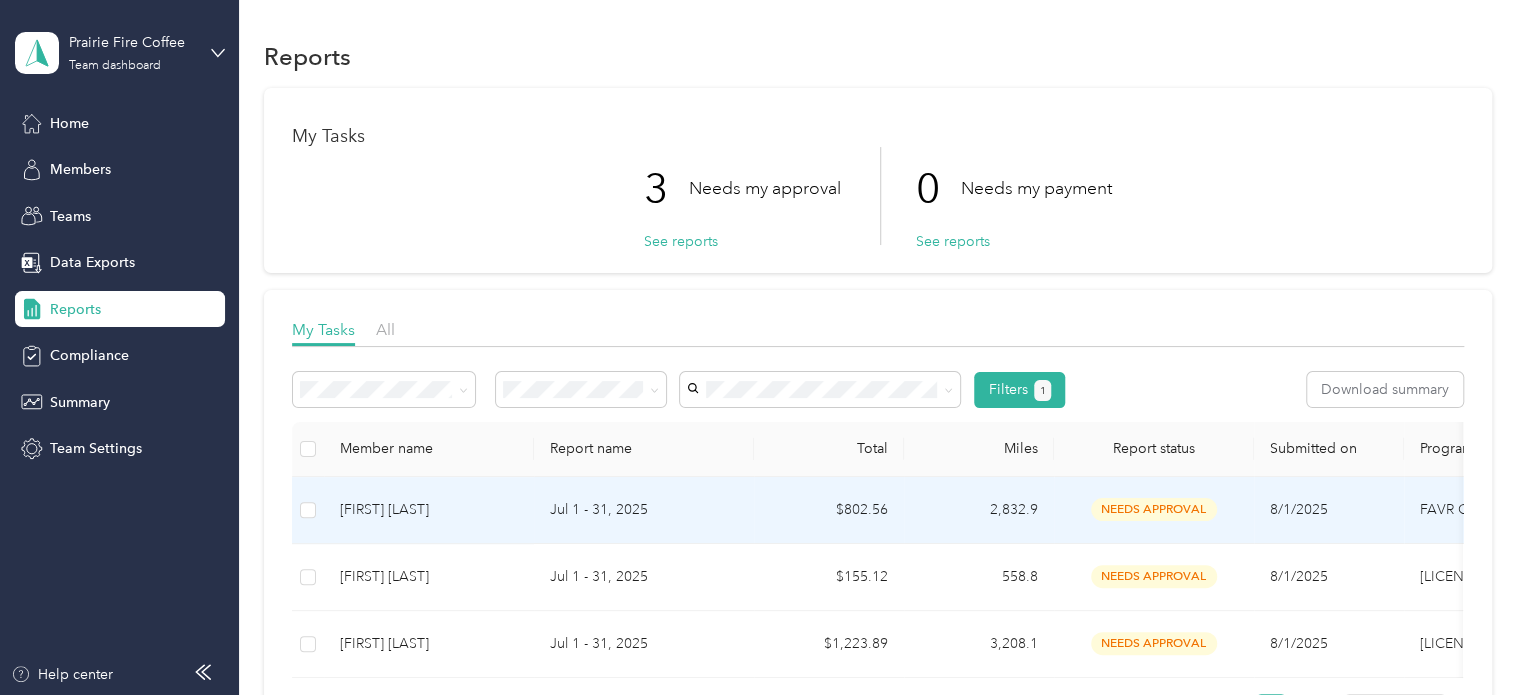 click on "[FIRST] [LAST]" at bounding box center (429, 510) 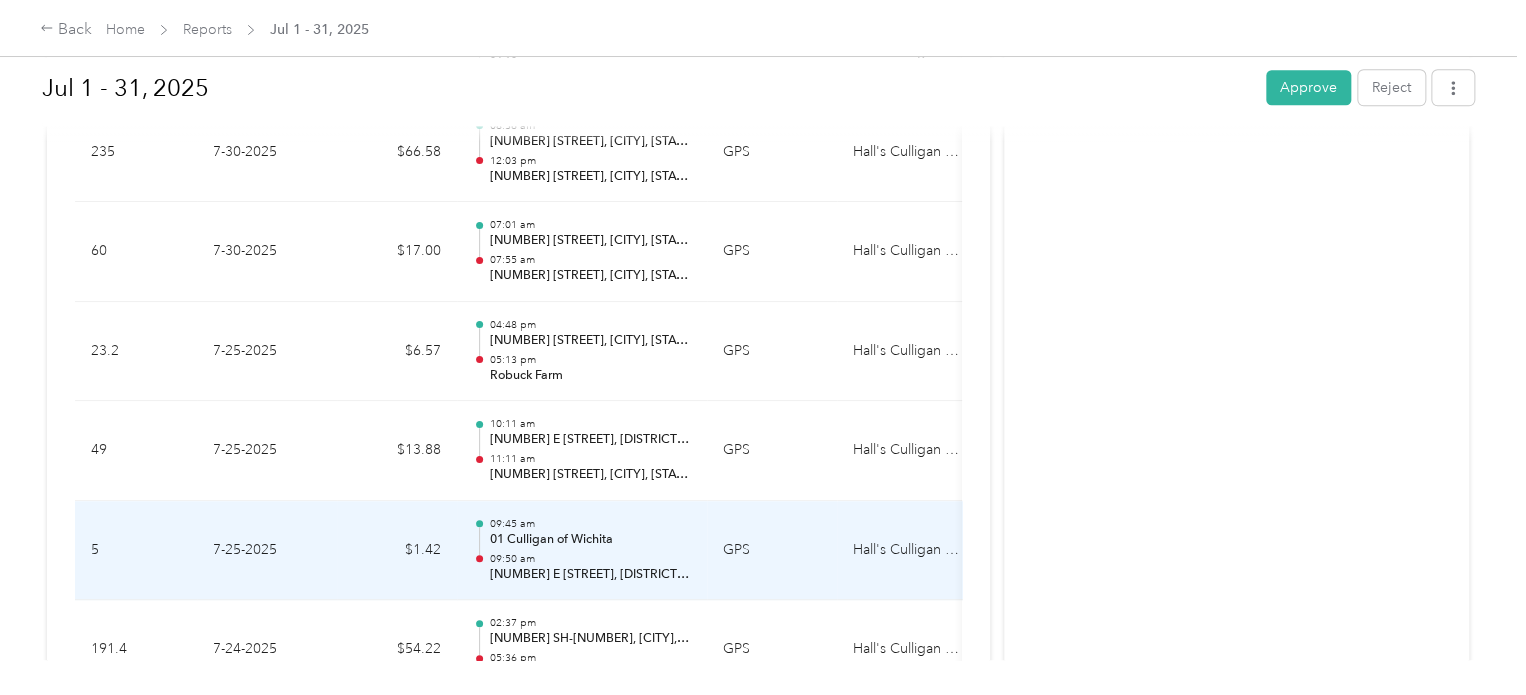 scroll, scrollTop: 0, scrollLeft: 0, axis: both 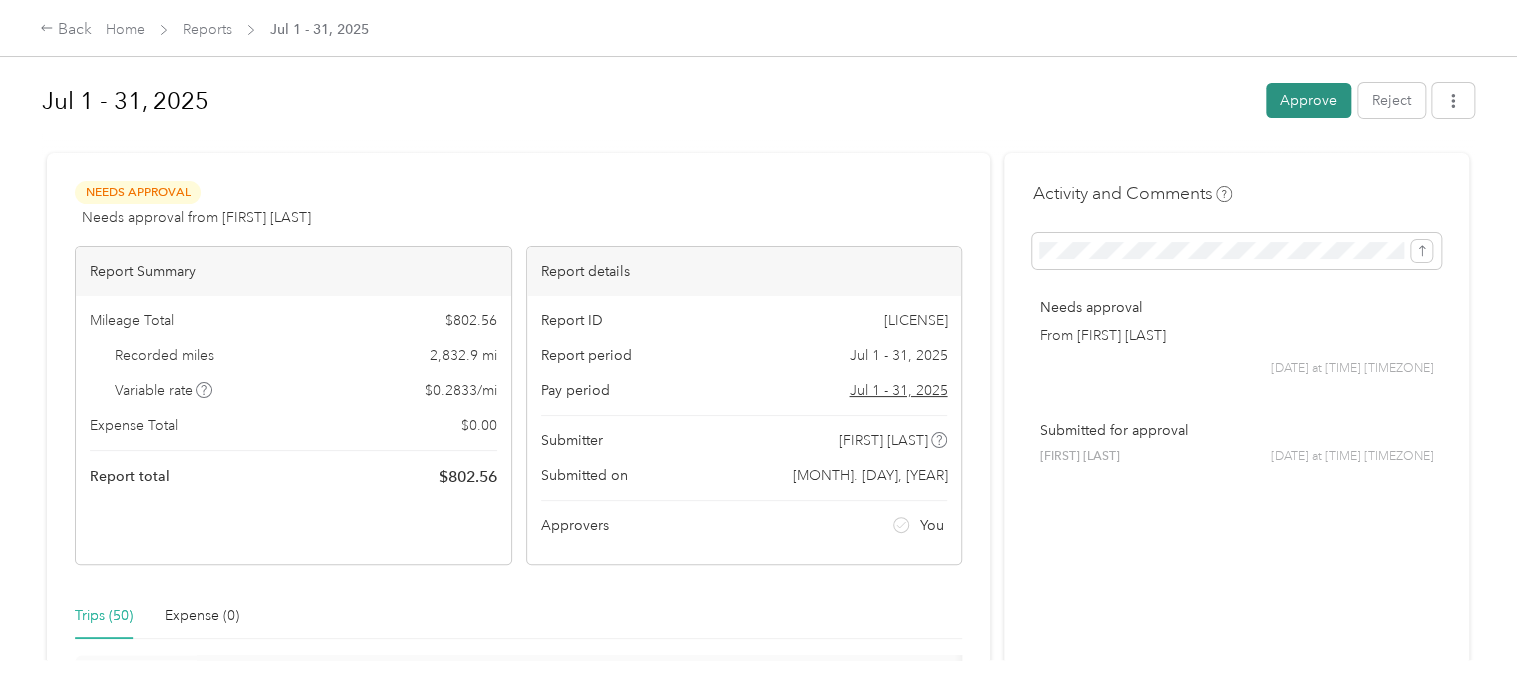 click on "Approve" at bounding box center (1308, 100) 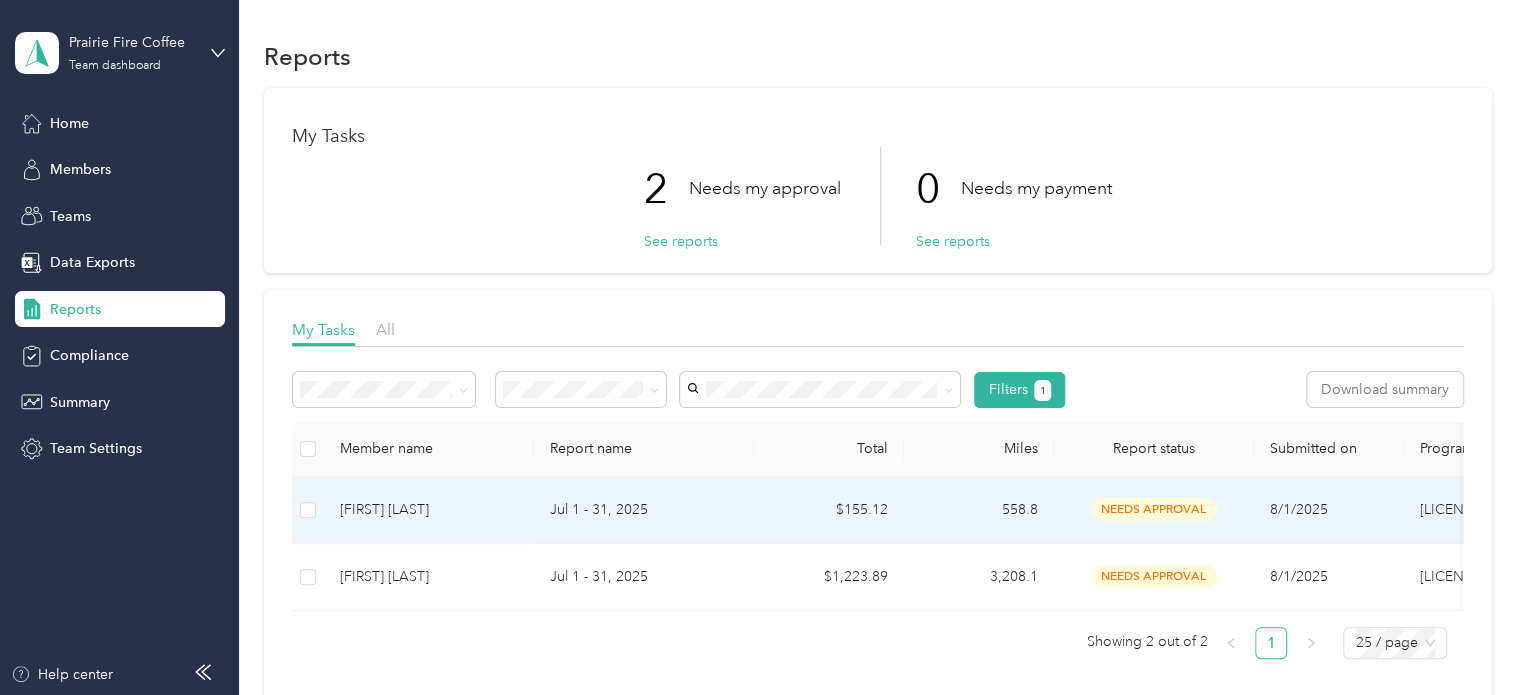 click on "[FIRST] [LAST]" at bounding box center (429, 510) 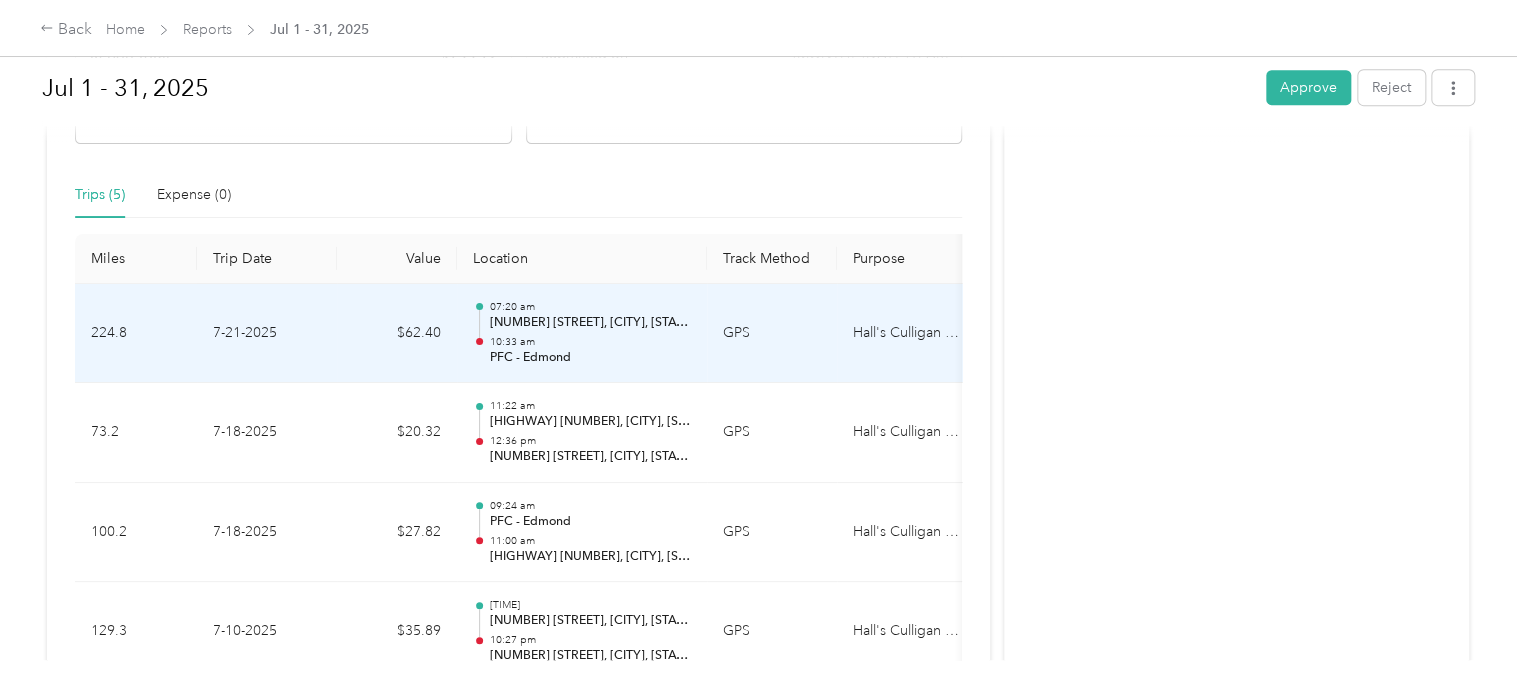 scroll, scrollTop: 400, scrollLeft: 0, axis: vertical 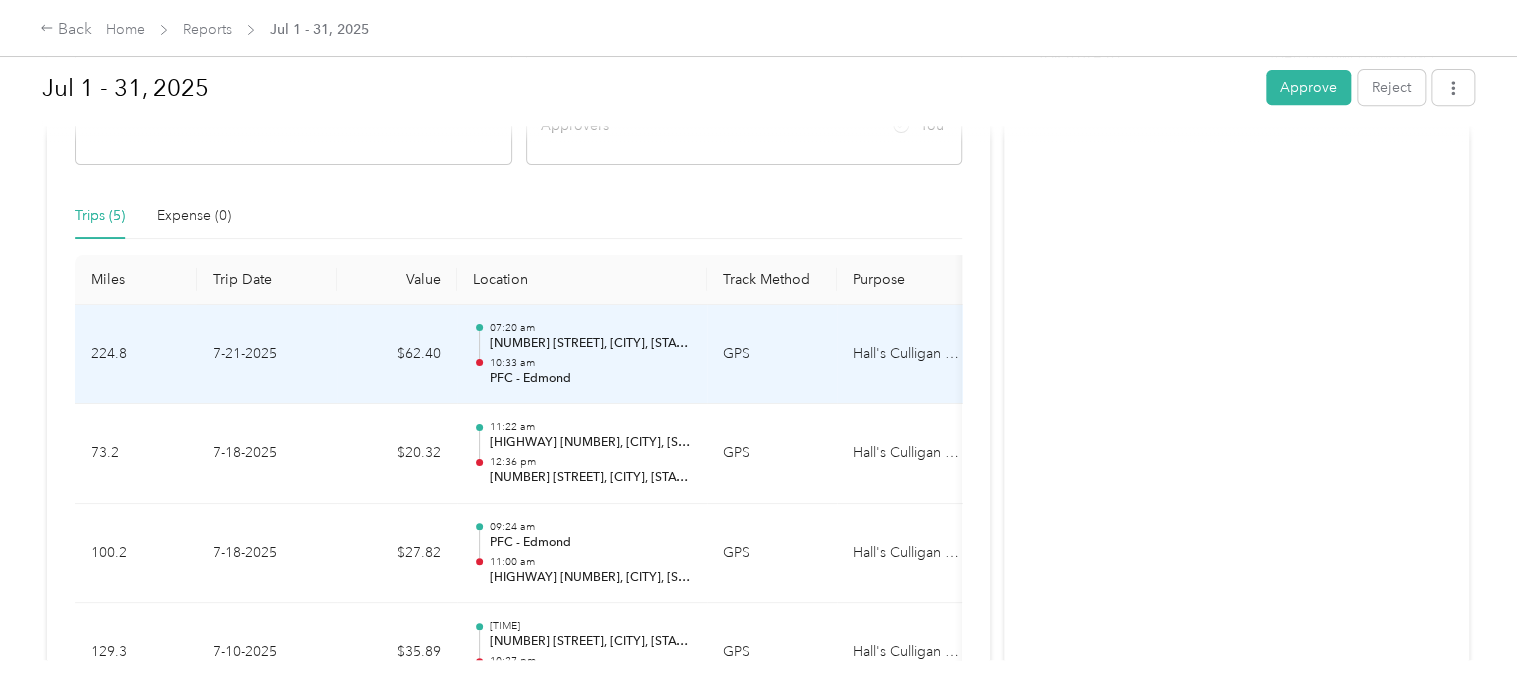 click on "[NUMBER] [STREET], [CITY], [STATE]" at bounding box center [590, 344] 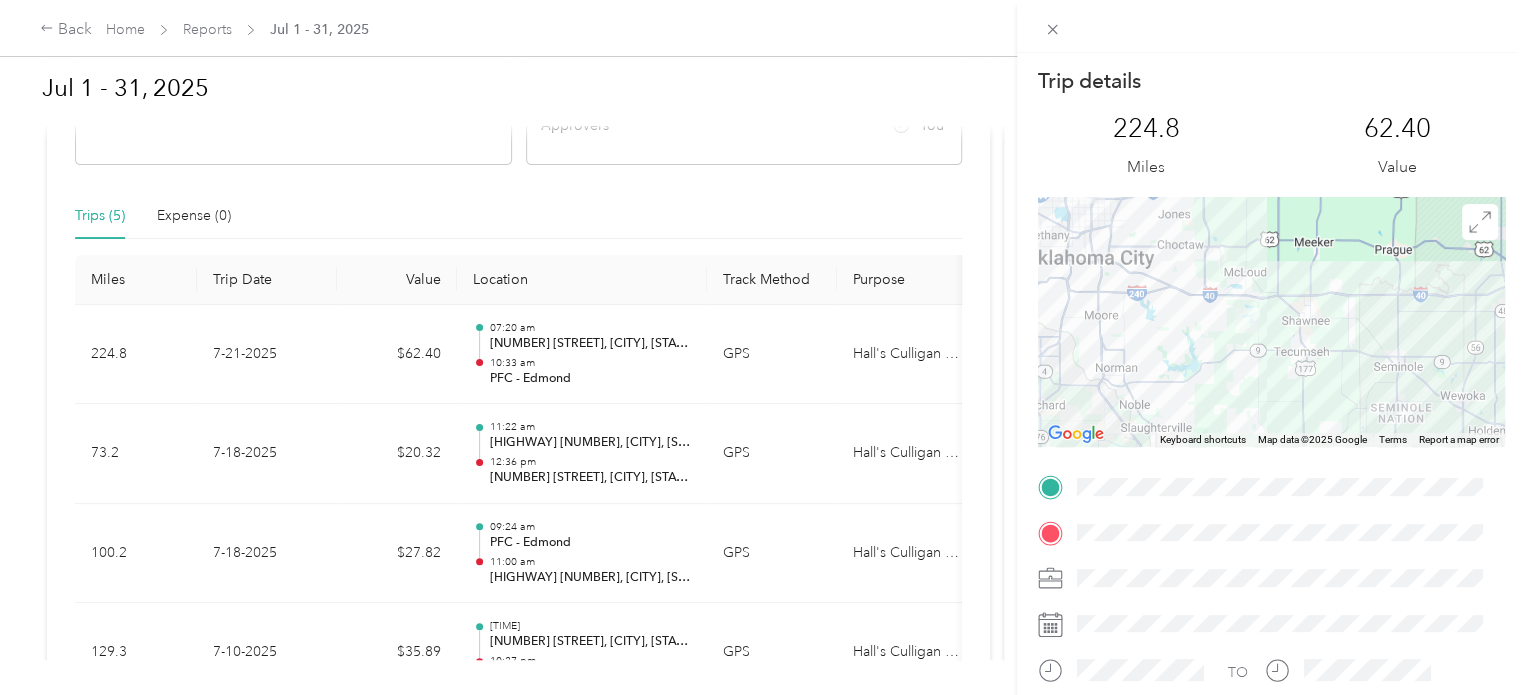 drag, startPoint x: 1317, startPoint y: 405, endPoint x: 1292, endPoint y: 193, distance: 213.46896 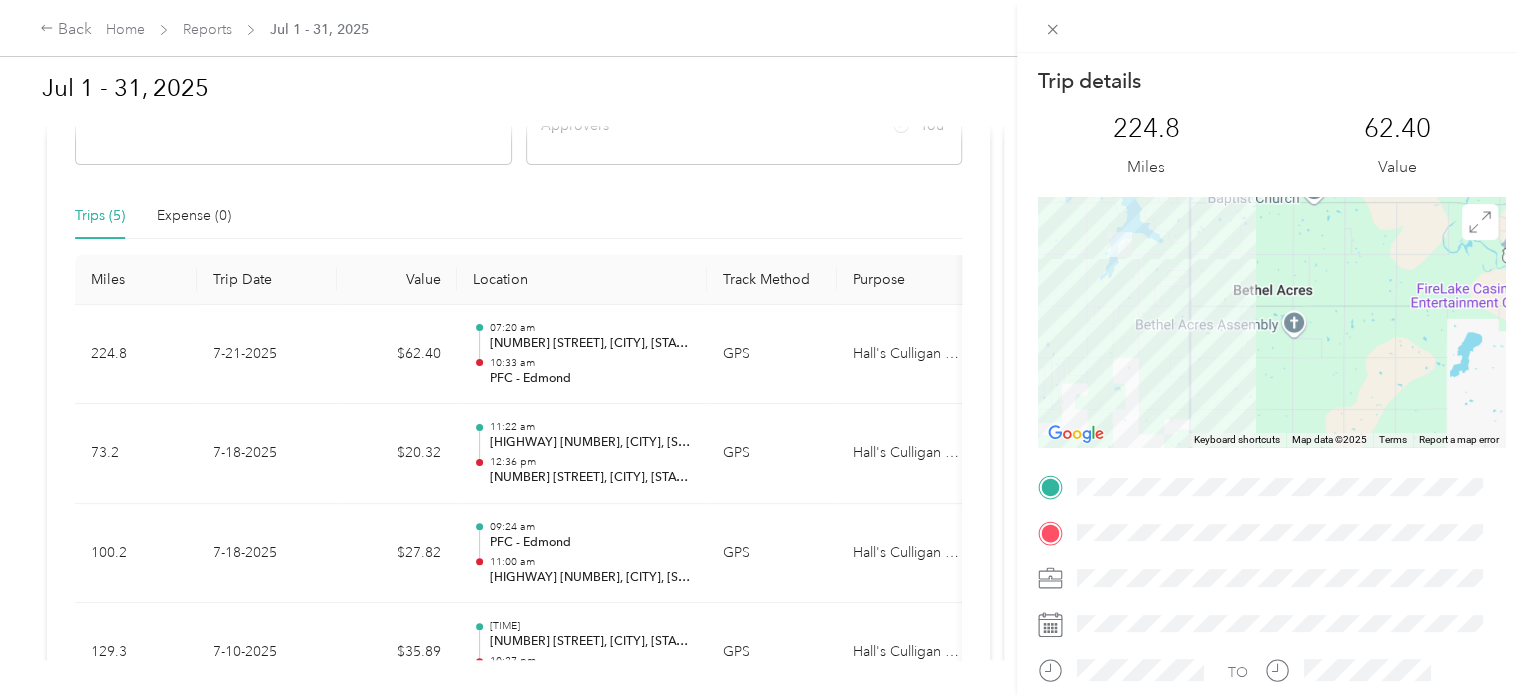 drag, startPoint x: 1111, startPoint y: 310, endPoint x: 1207, endPoint y: 405, distance: 135.05925 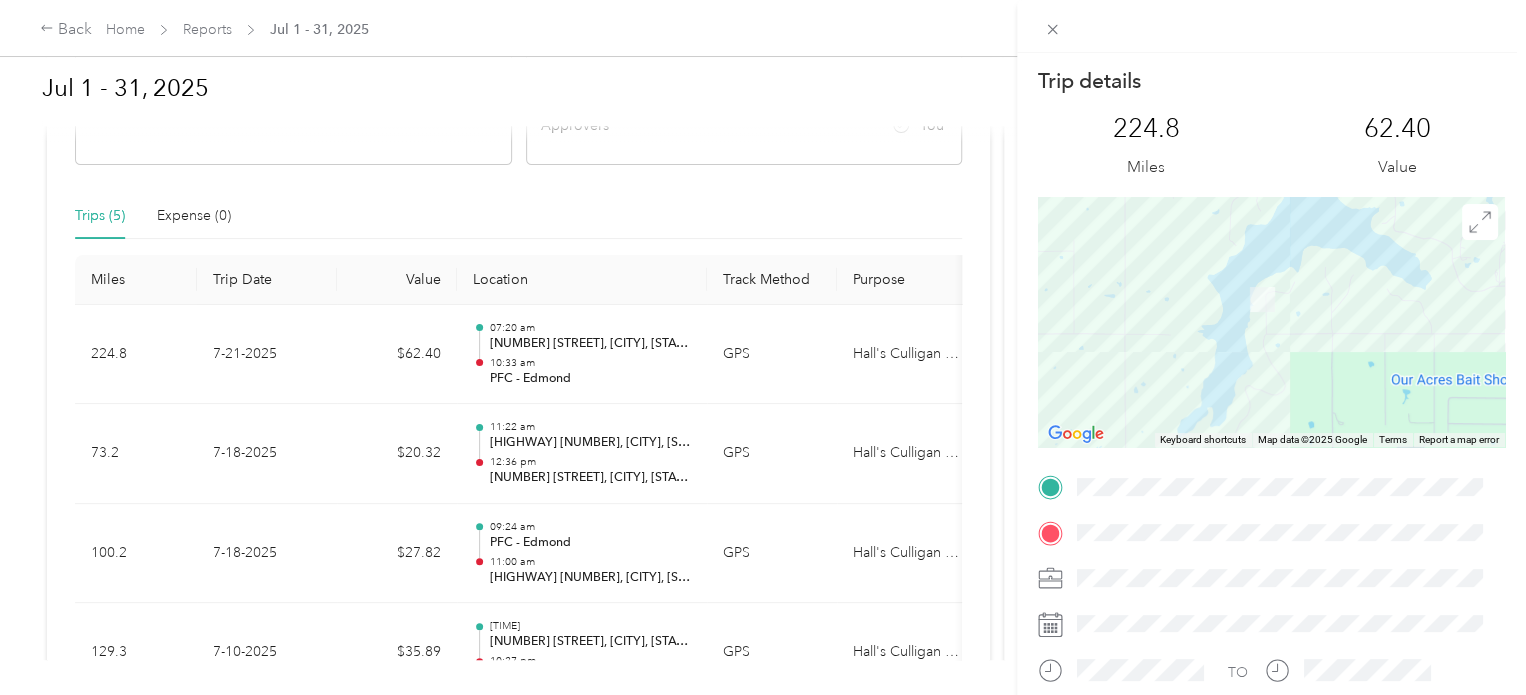 click on "Trip details This trip cannot be edited because it is either under review, approved, or paid. Contact your Team Manager to edit it. [NUMBER] Miles [CURRENCY] Value  ← Move left → Move right ↑ Move up ↓ Move down + Zoom in - Zoom out Home Jump left by 75% End Jump right by 75% Page Up Jump up by 75% Page Down Jump down by 75% Keyboard shortcuts Map Data Map data ©2025 Google Map data ©2025 Google 500 m  Click to toggle between metric and imperial units Terms Report a map error TO" at bounding box center [1271, 512] 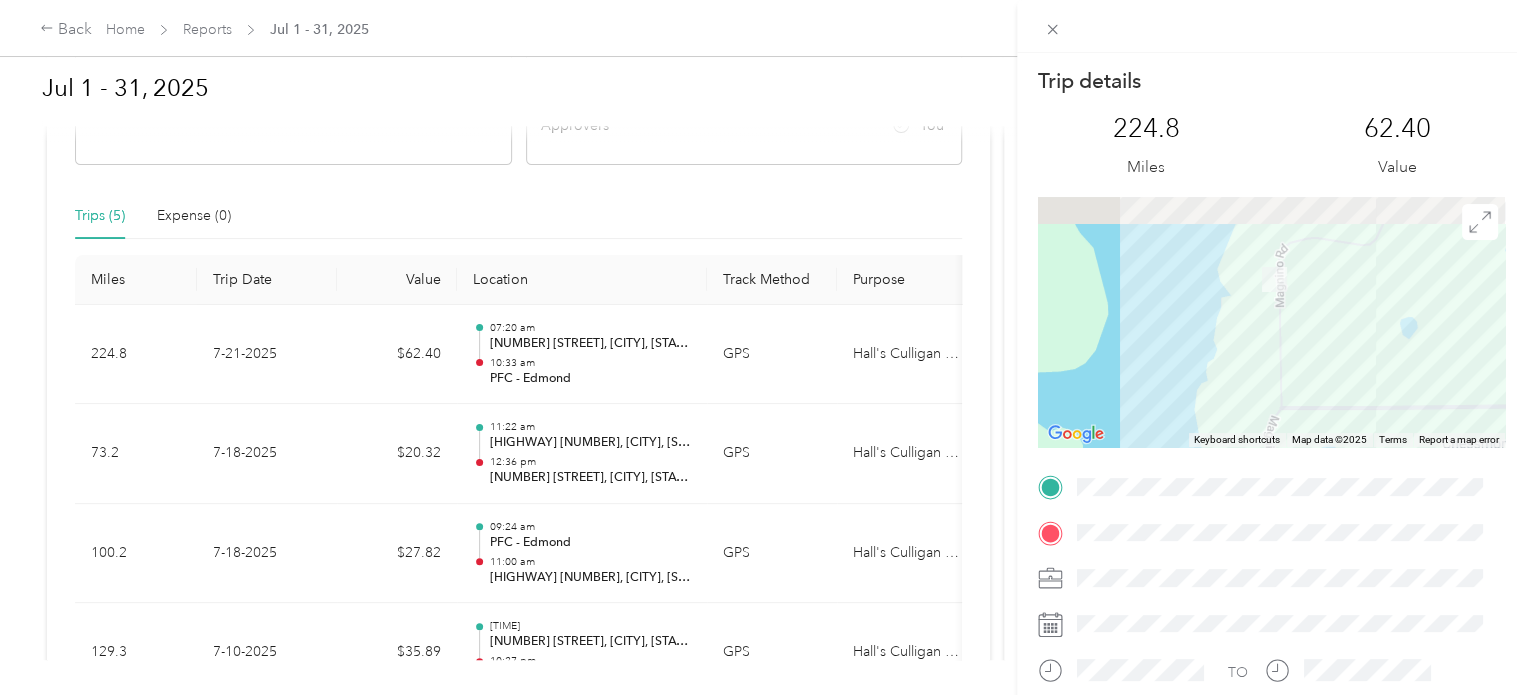 drag, startPoint x: 1228, startPoint y: 271, endPoint x: 1224, endPoint y: 432, distance: 161.04968 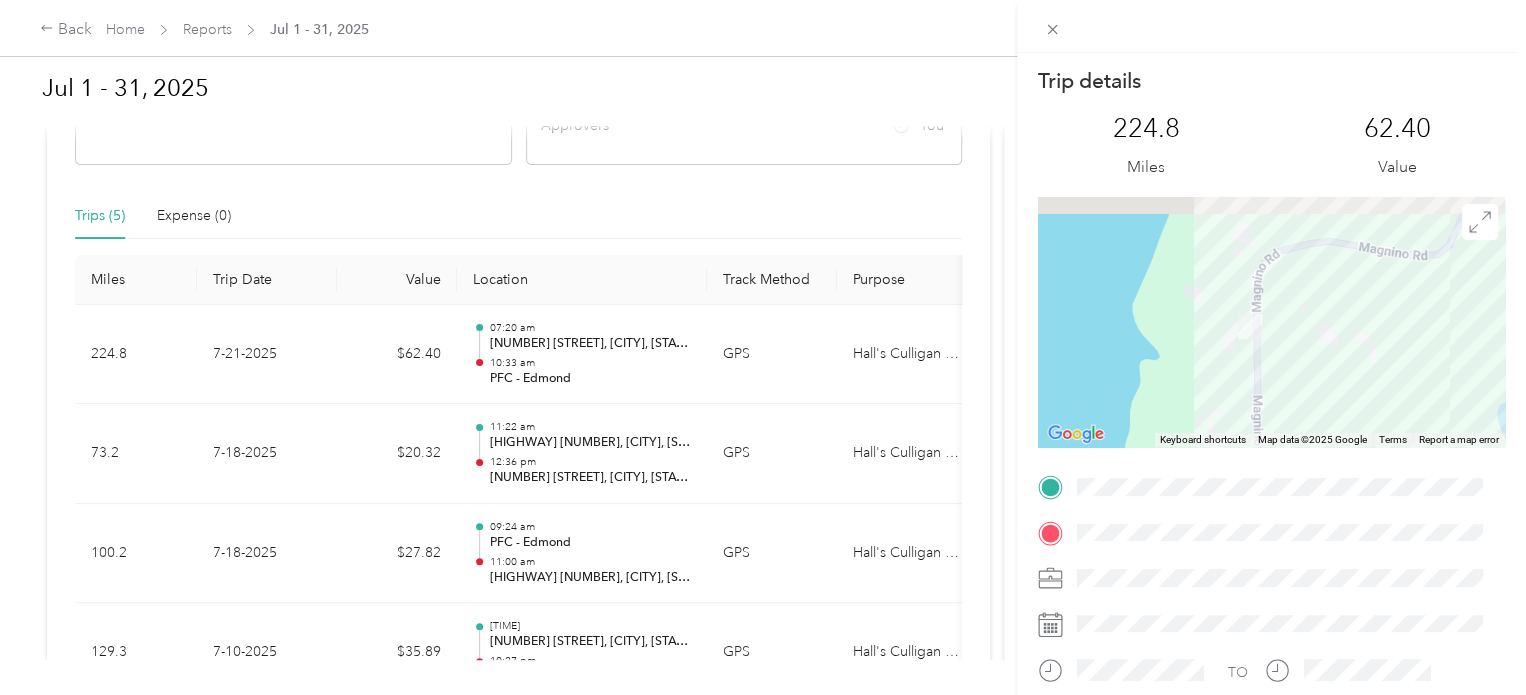 drag, startPoint x: 1256, startPoint y: 308, endPoint x: 1212, endPoint y: 399, distance: 101.07918 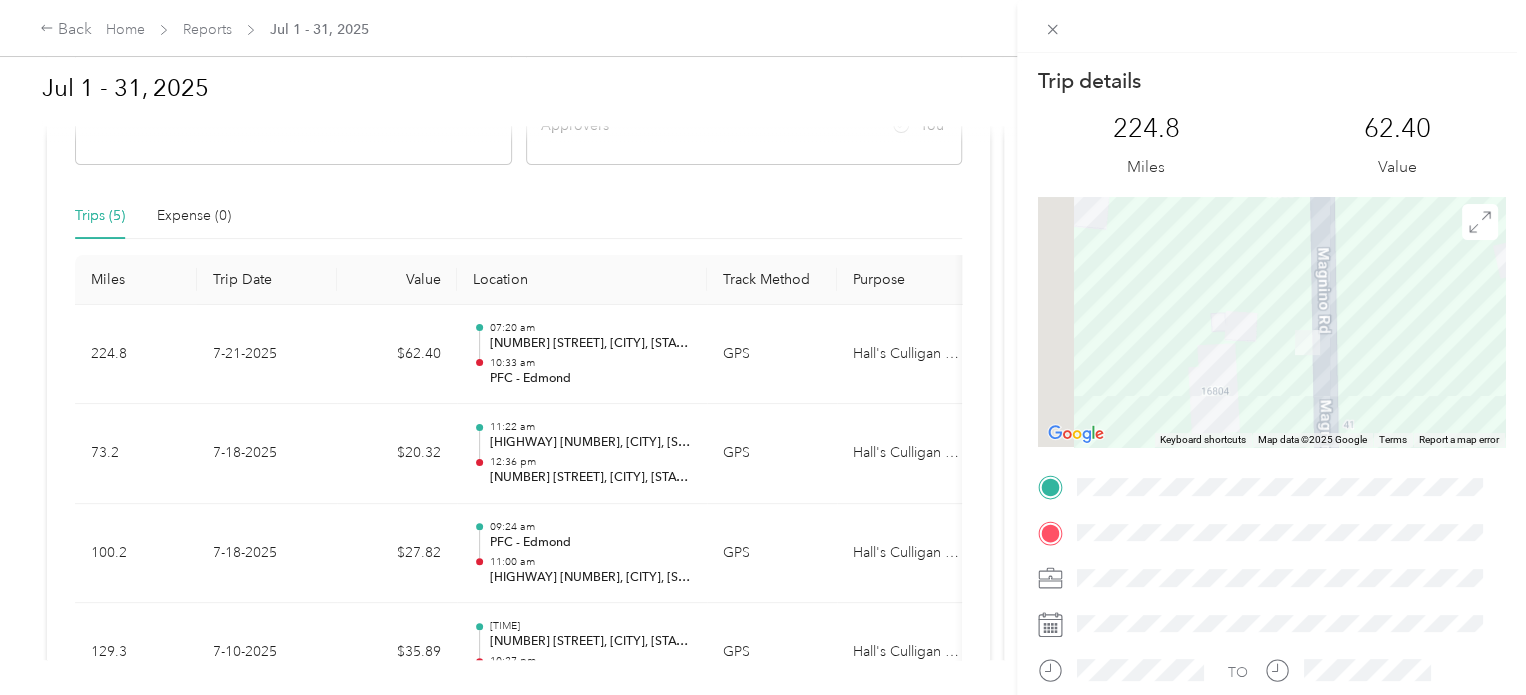 drag, startPoint x: 1181, startPoint y: 363, endPoint x: 1403, endPoint y: 399, distance: 224.89998 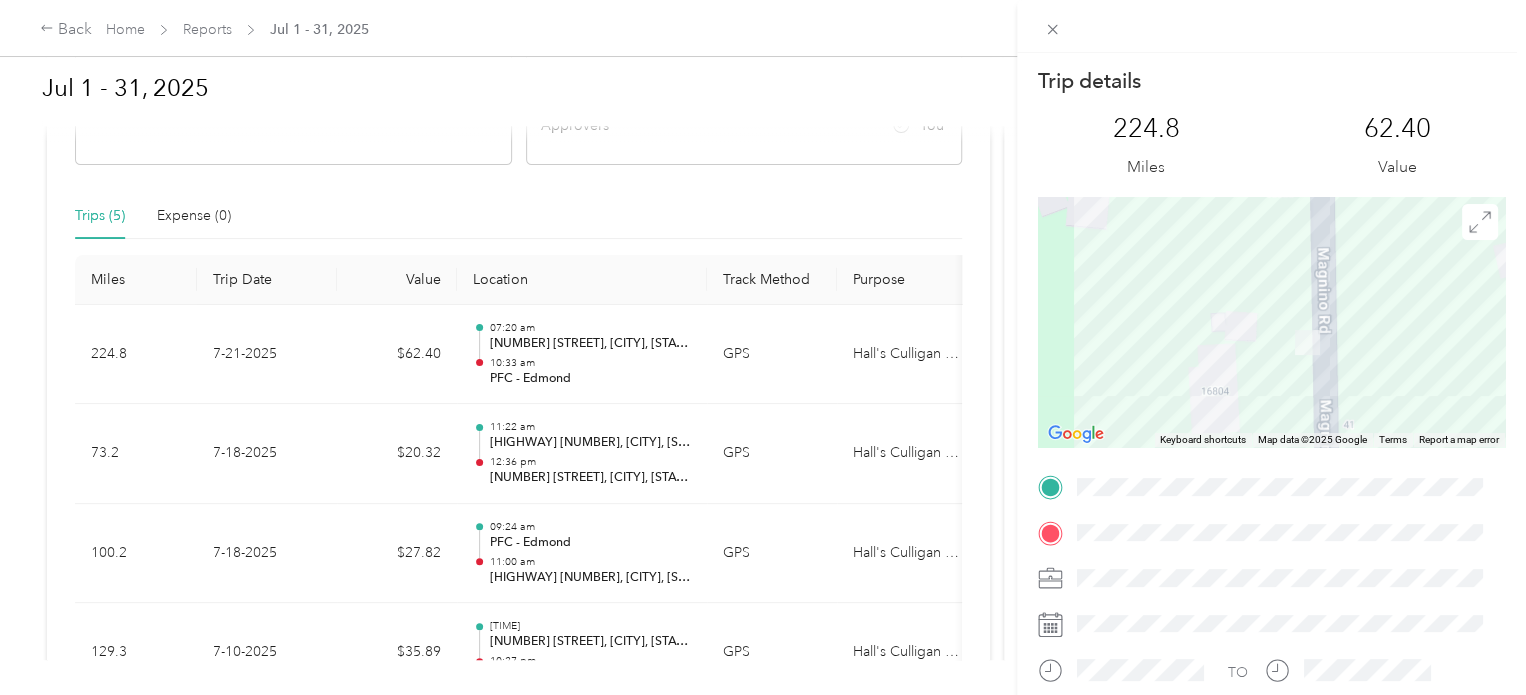 click on "Trip details This trip cannot be edited because it is either under review, approved, or paid. Contact your Team Manager to edit it. [NUMBER] Miles [CURRENCY] Value  ← Move left → Move right ↑ Move up ↓ Move down + Zoom in - Zoom out Home Jump left by 75% End Jump right by 75% Page Up Jump up by 75% Page Down Jump down by 75% Keyboard shortcuts Map Data Map data ©2025 Google Map data ©2025 Google 10 m  Click to toggle between metric and imperial units Terms Report a map error TO" at bounding box center [763, 347] 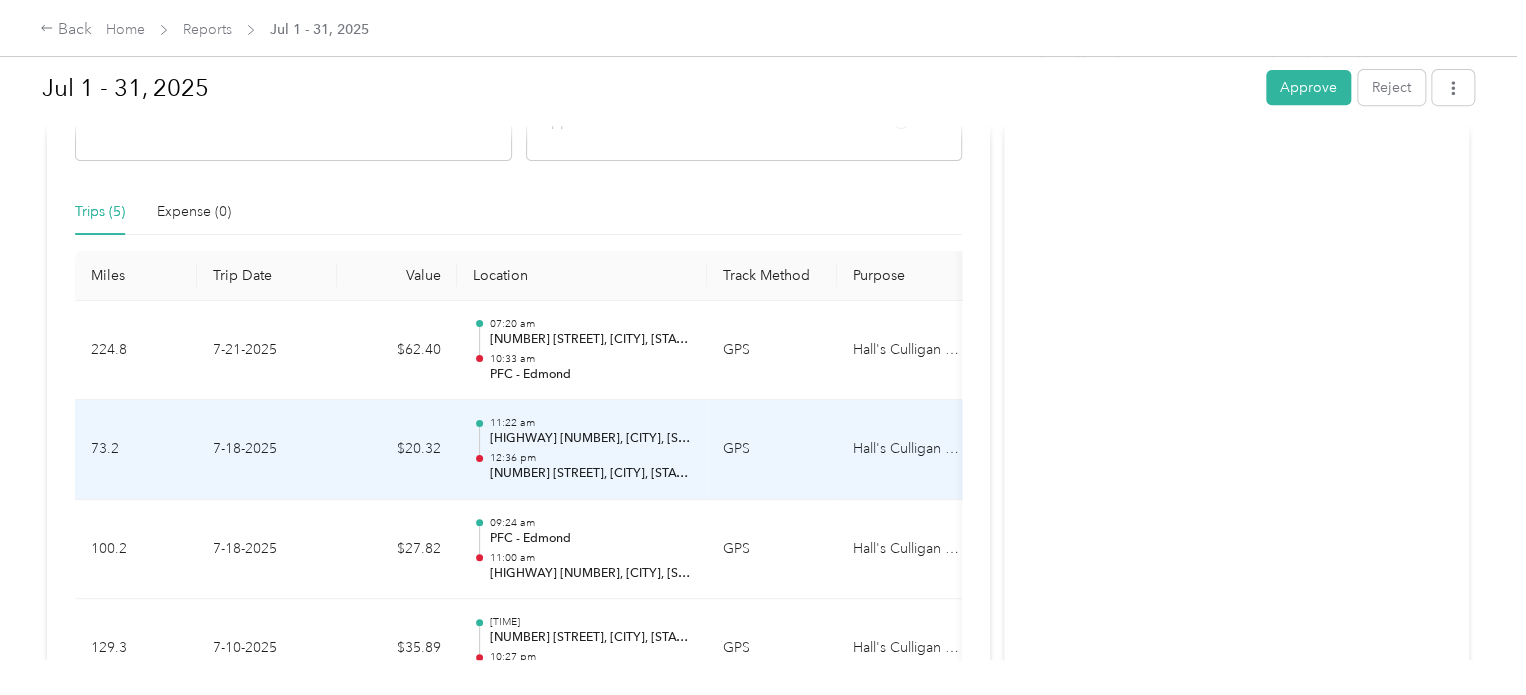 scroll, scrollTop: 704, scrollLeft: 0, axis: vertical 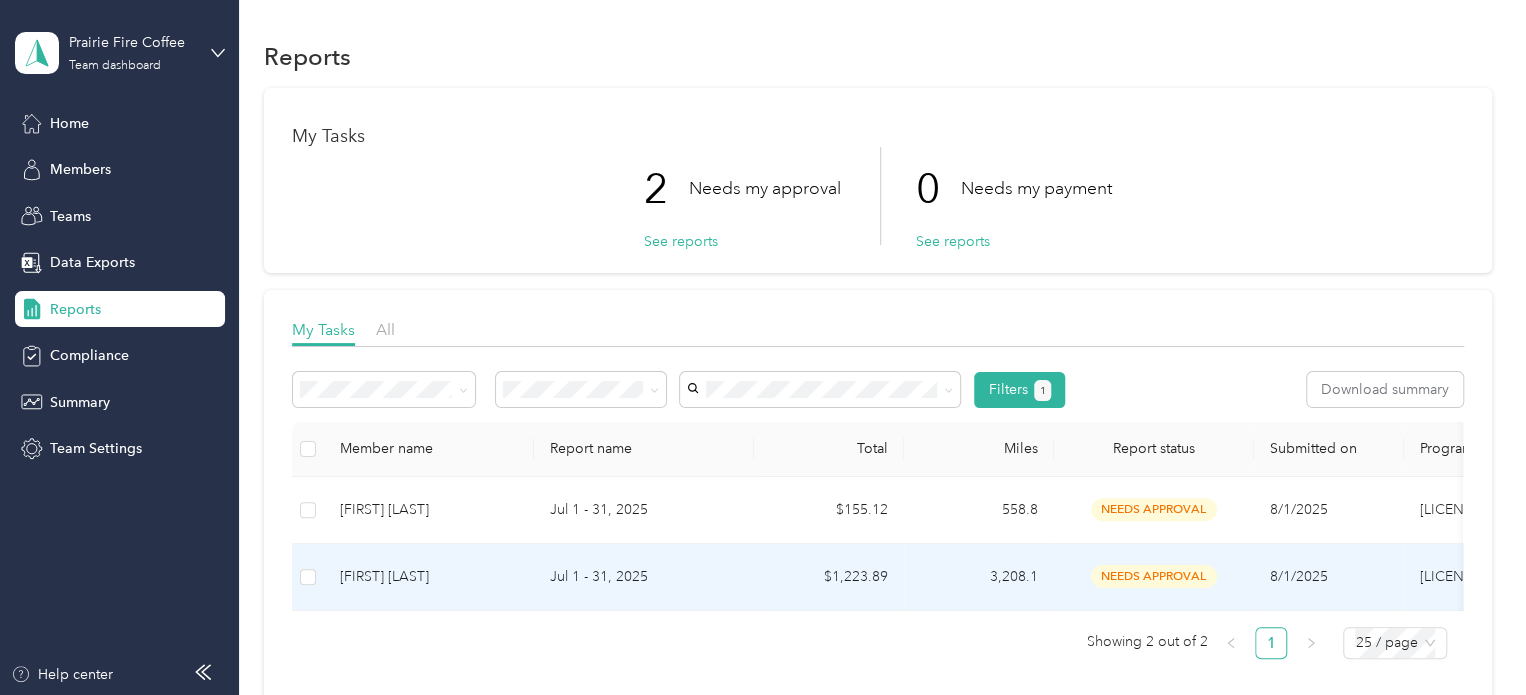 click on "[FIRST] [LAST]" at bounding box center [429, 577] 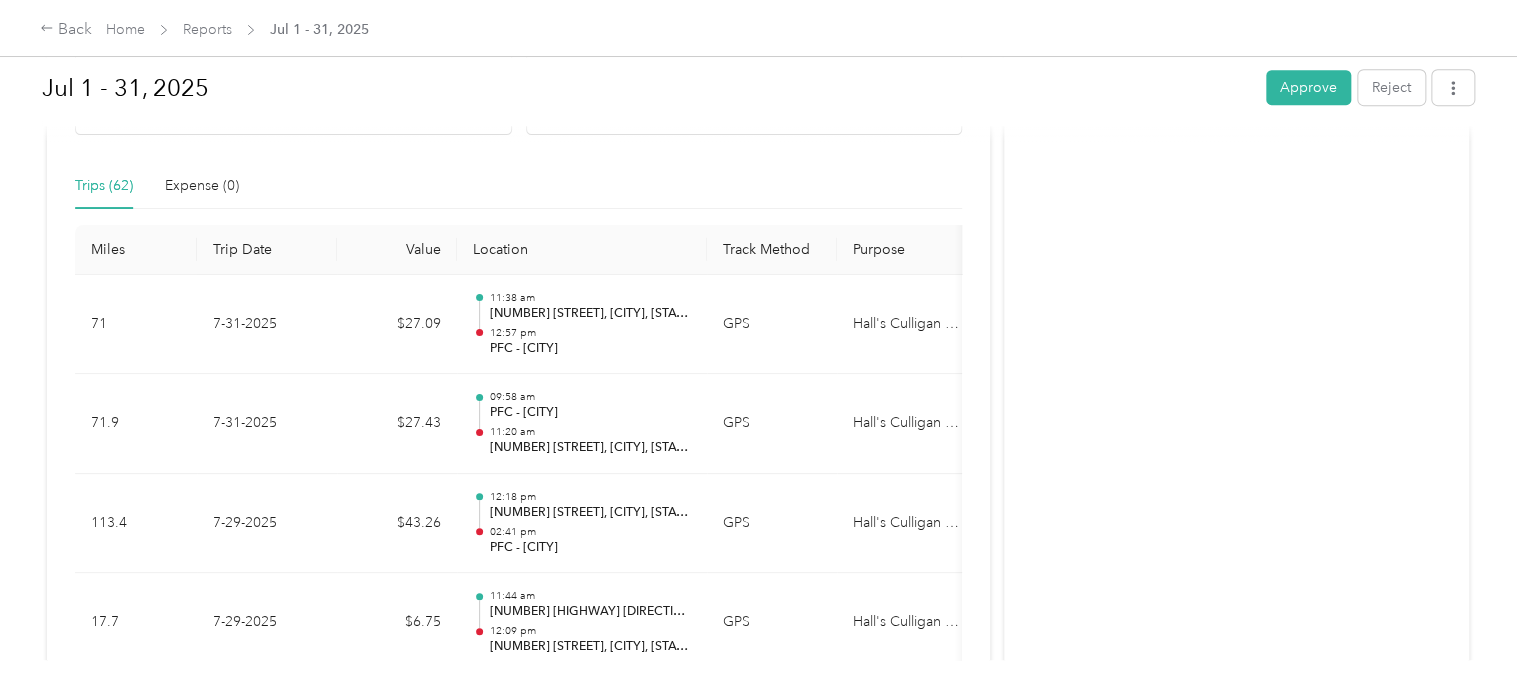 scroll, scrollTop: 0, scrollLeft: 0, axis: both 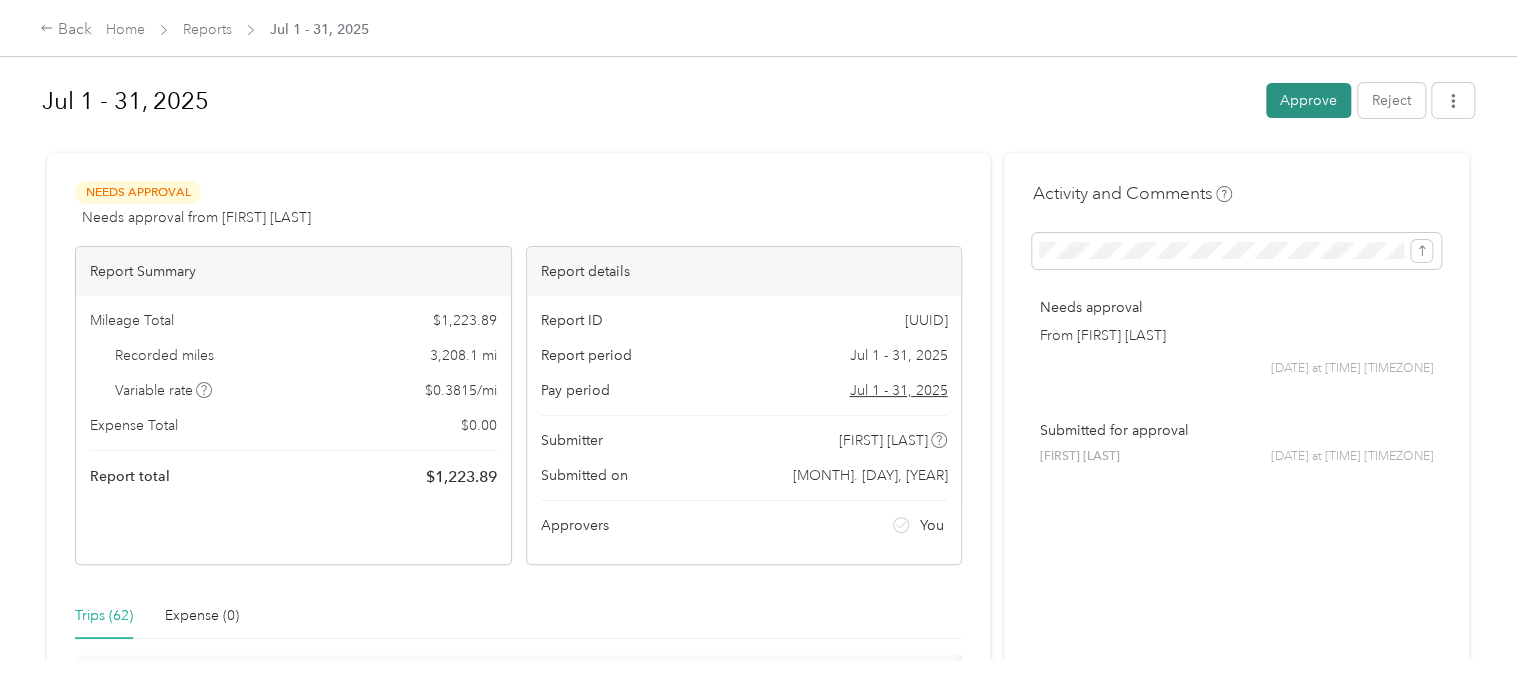 click on "Approve" at bounding box center [1308, 100] 